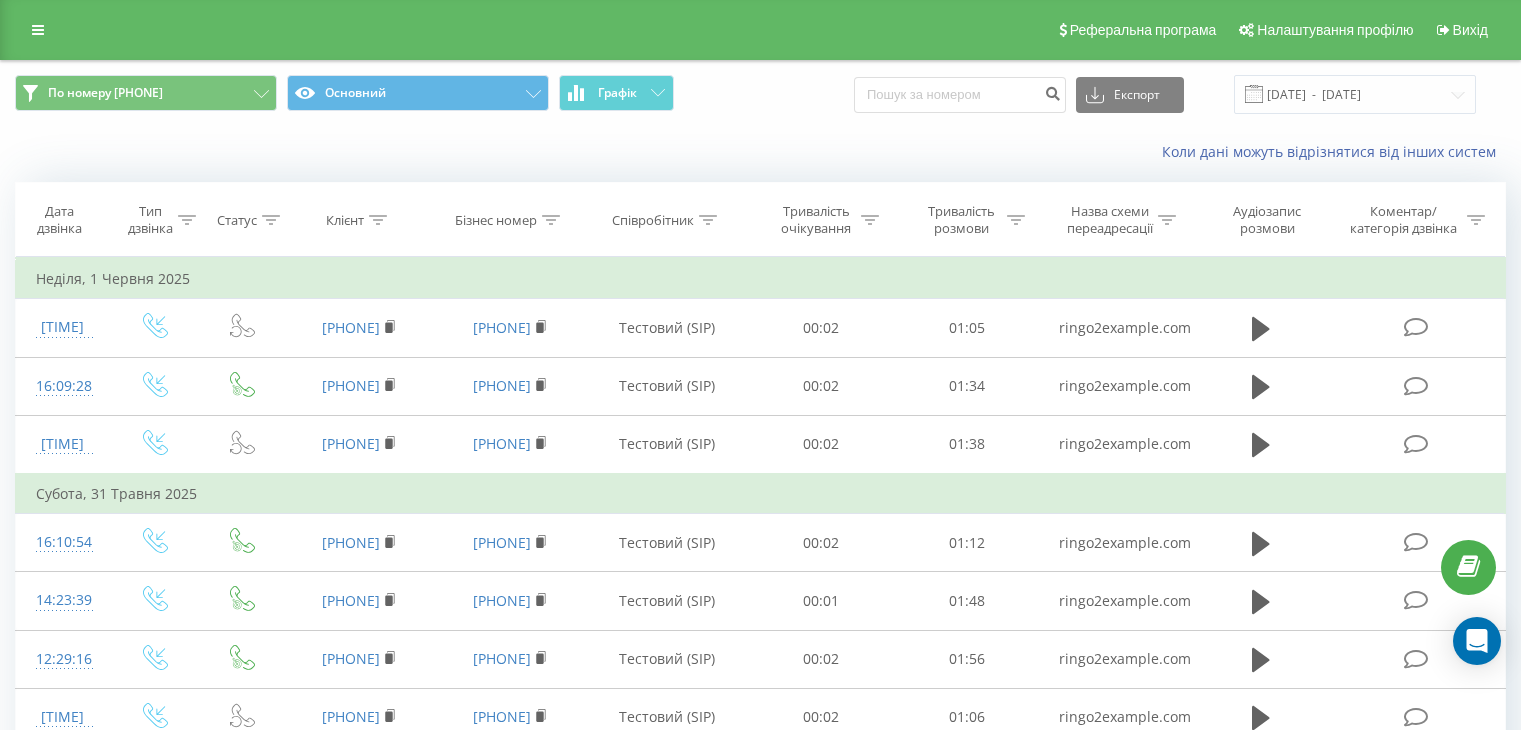 scroll, scrollTop: 0, scrollLeft: 0, axis: both 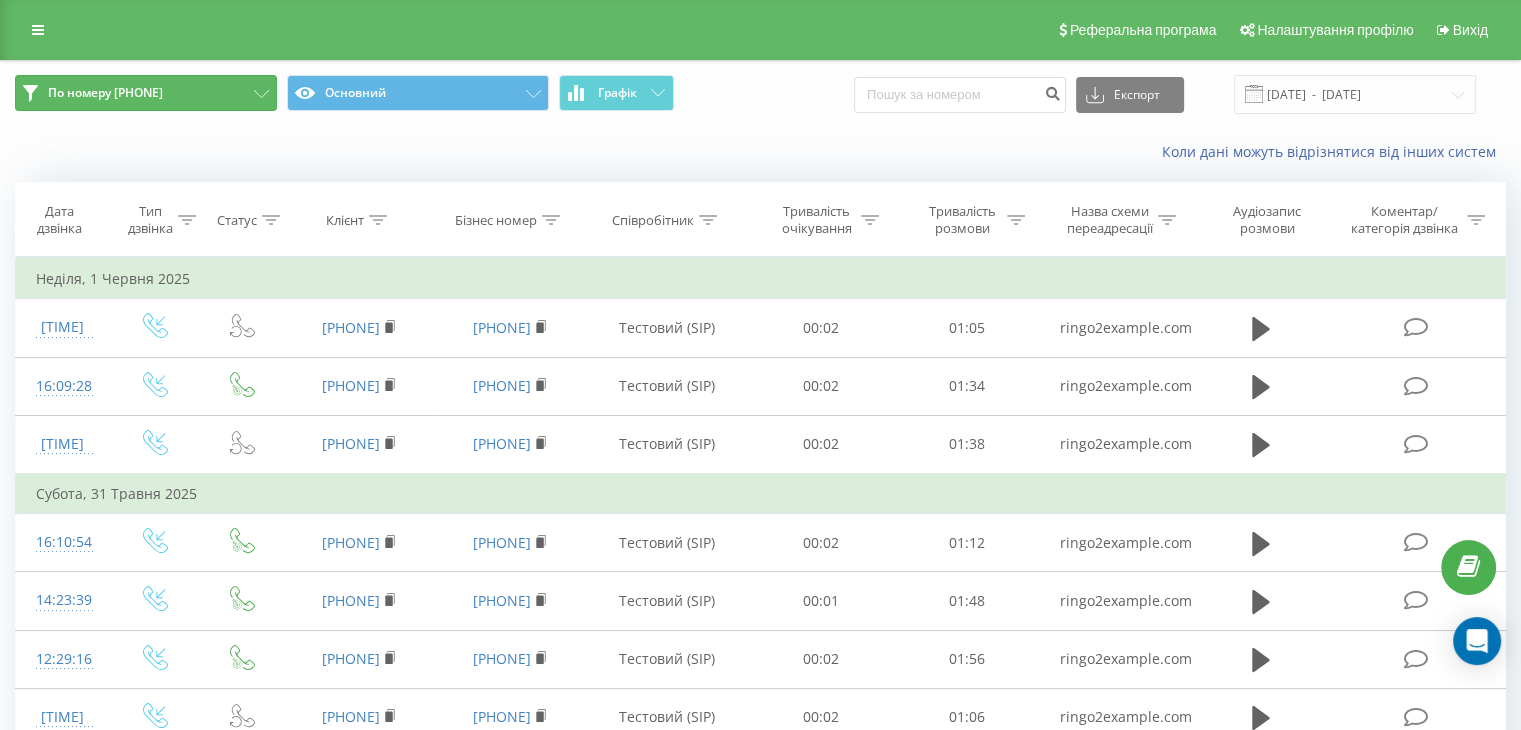 click 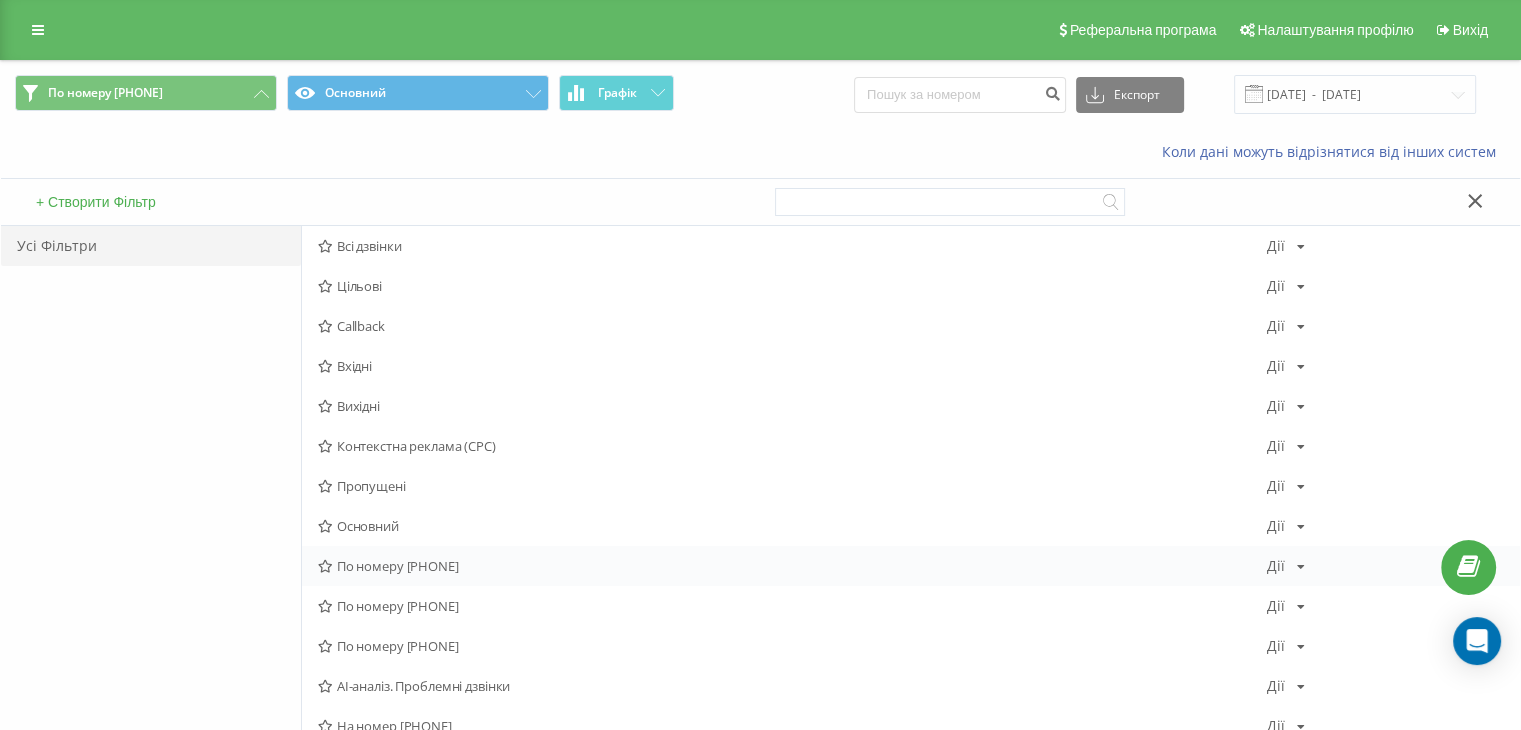 click on "По номеру [PHONE]" at bounding box center (792, 566) 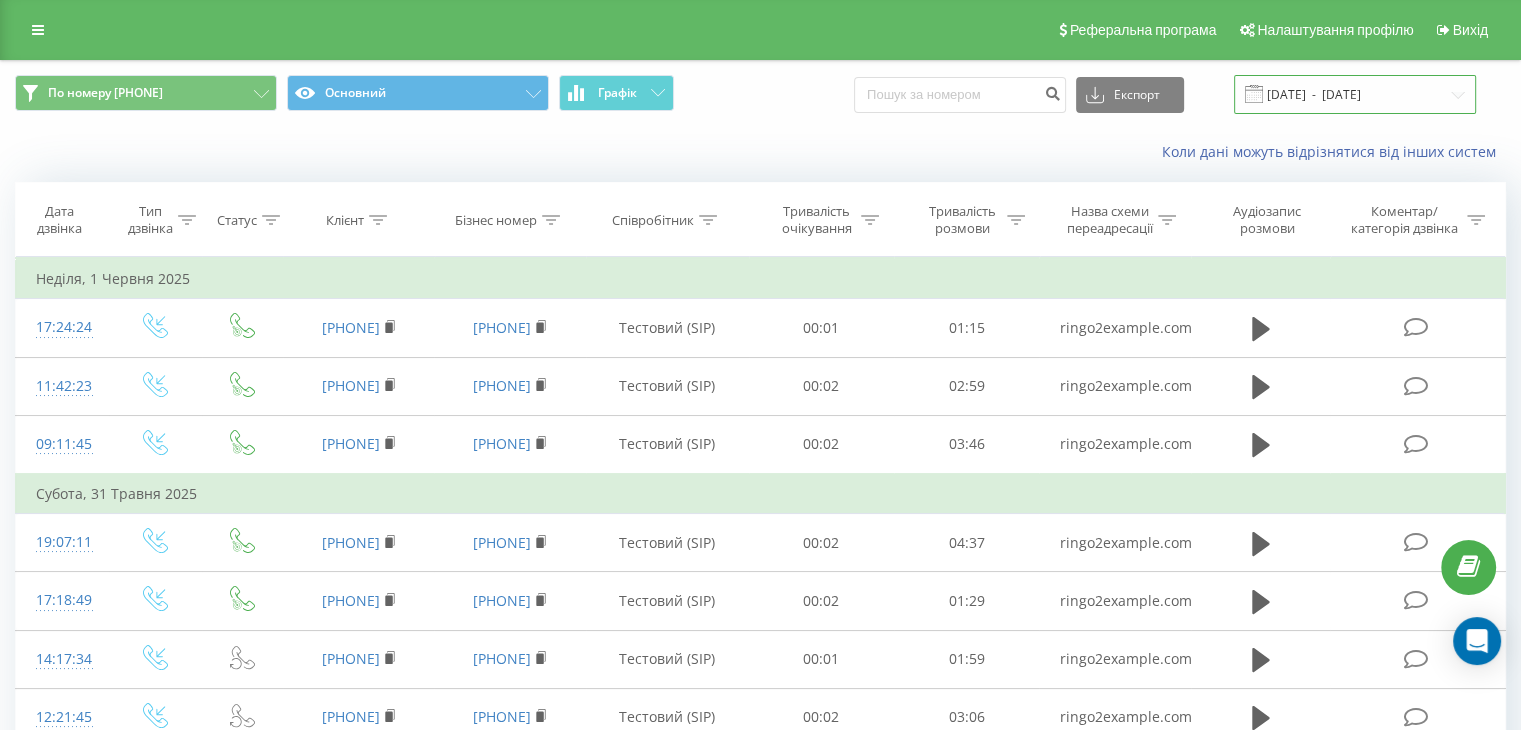 click on "[DATE]  -  [DATE]" at bounding box center (1355, 94) 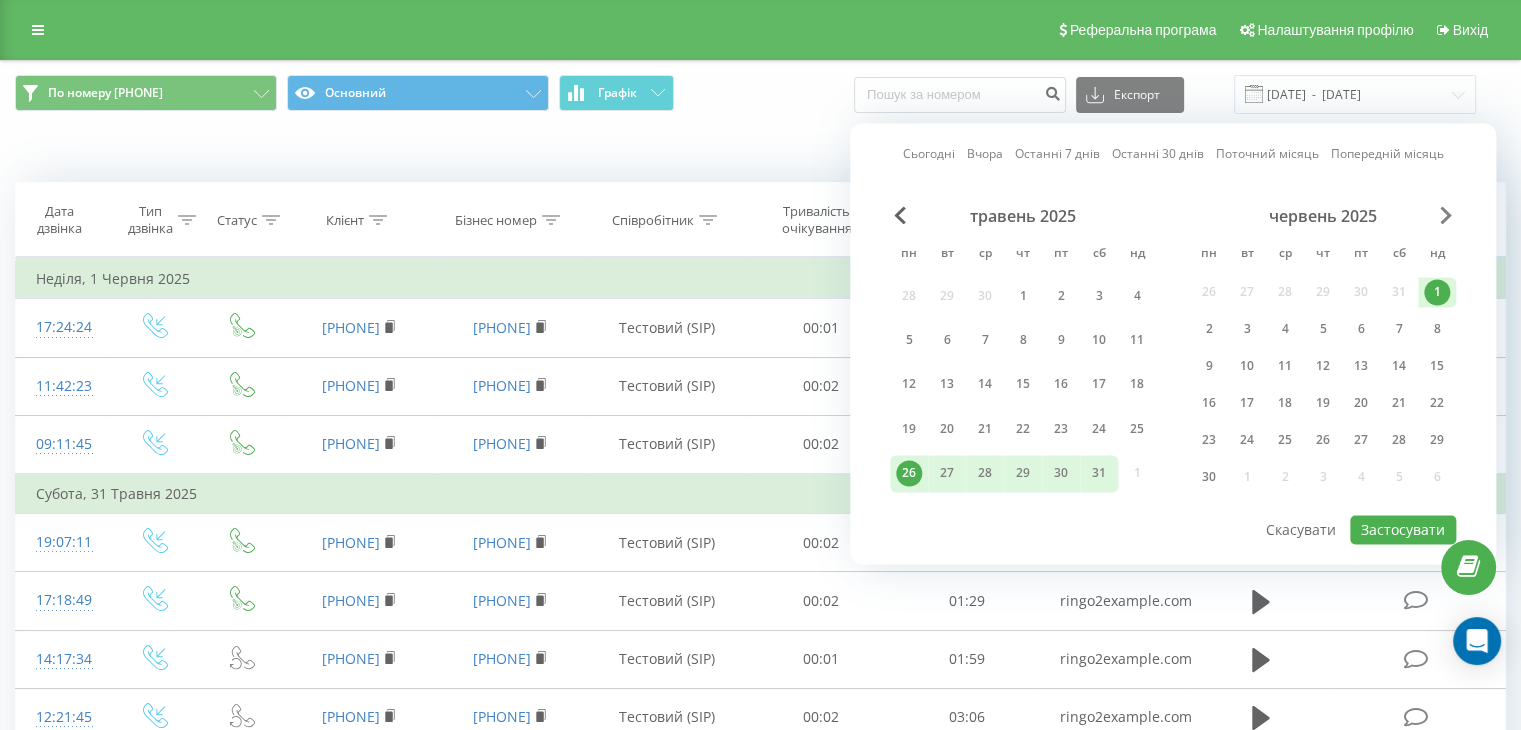 click at bounding box center [1446, 215] 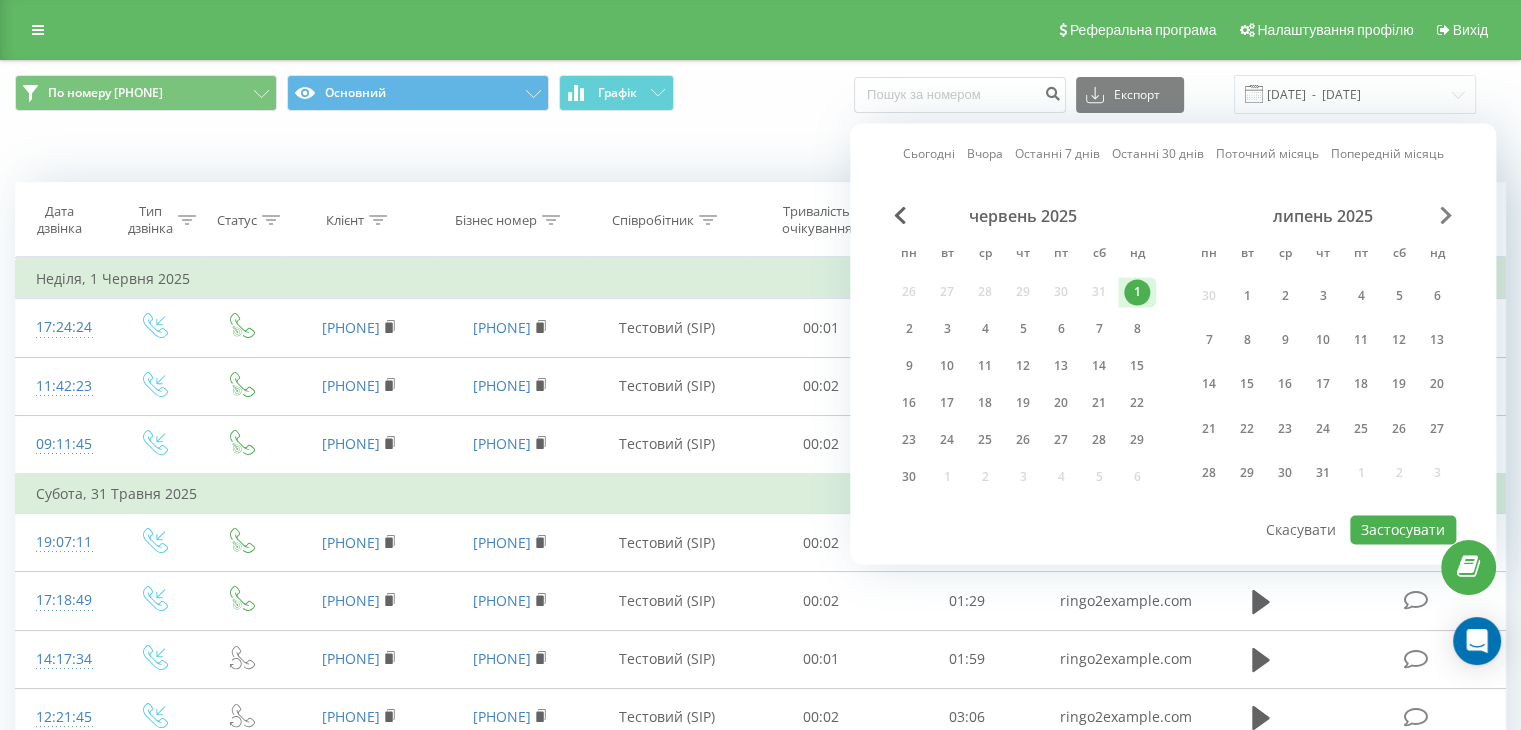 click at bounding box center [1446, 215] 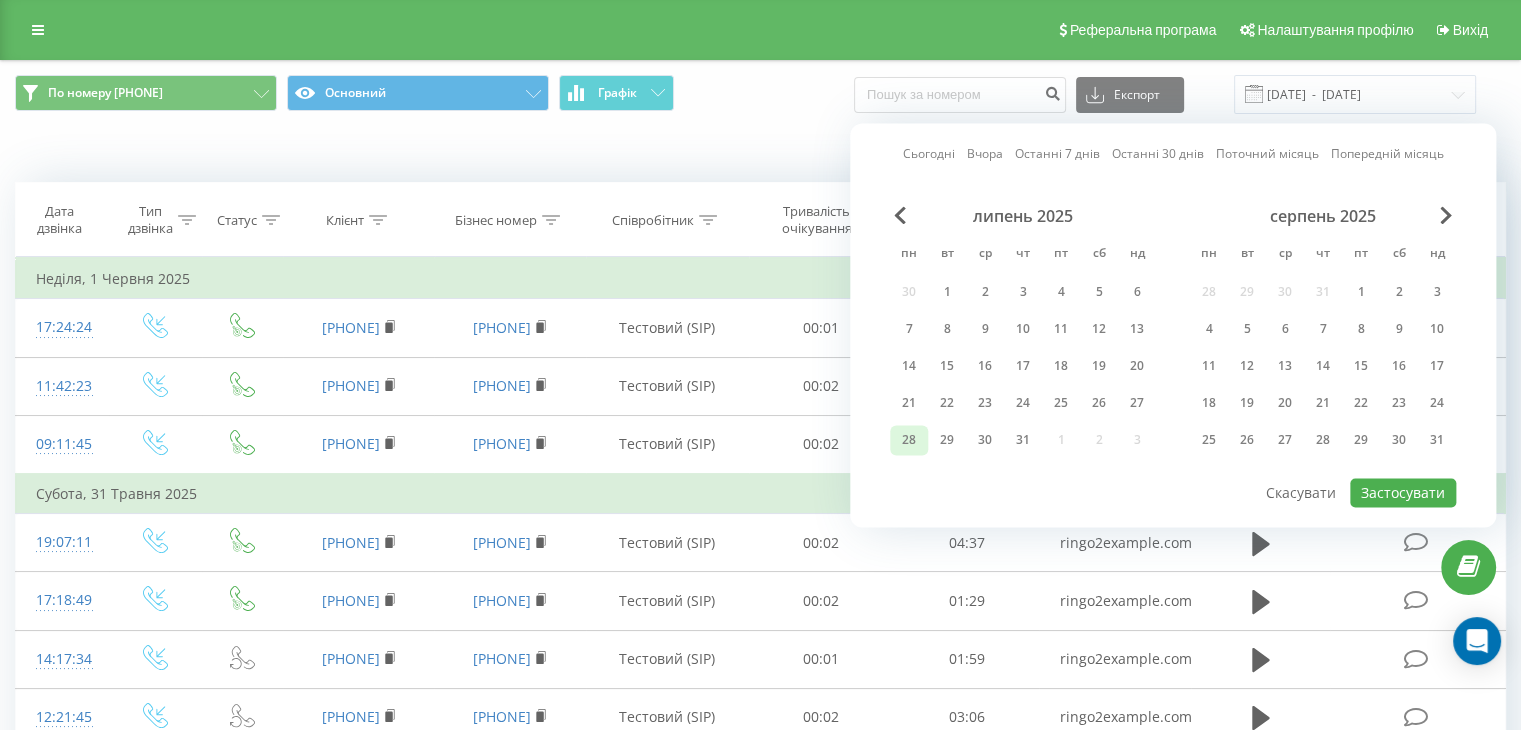 click on "28" at bounding box center [909, 440] 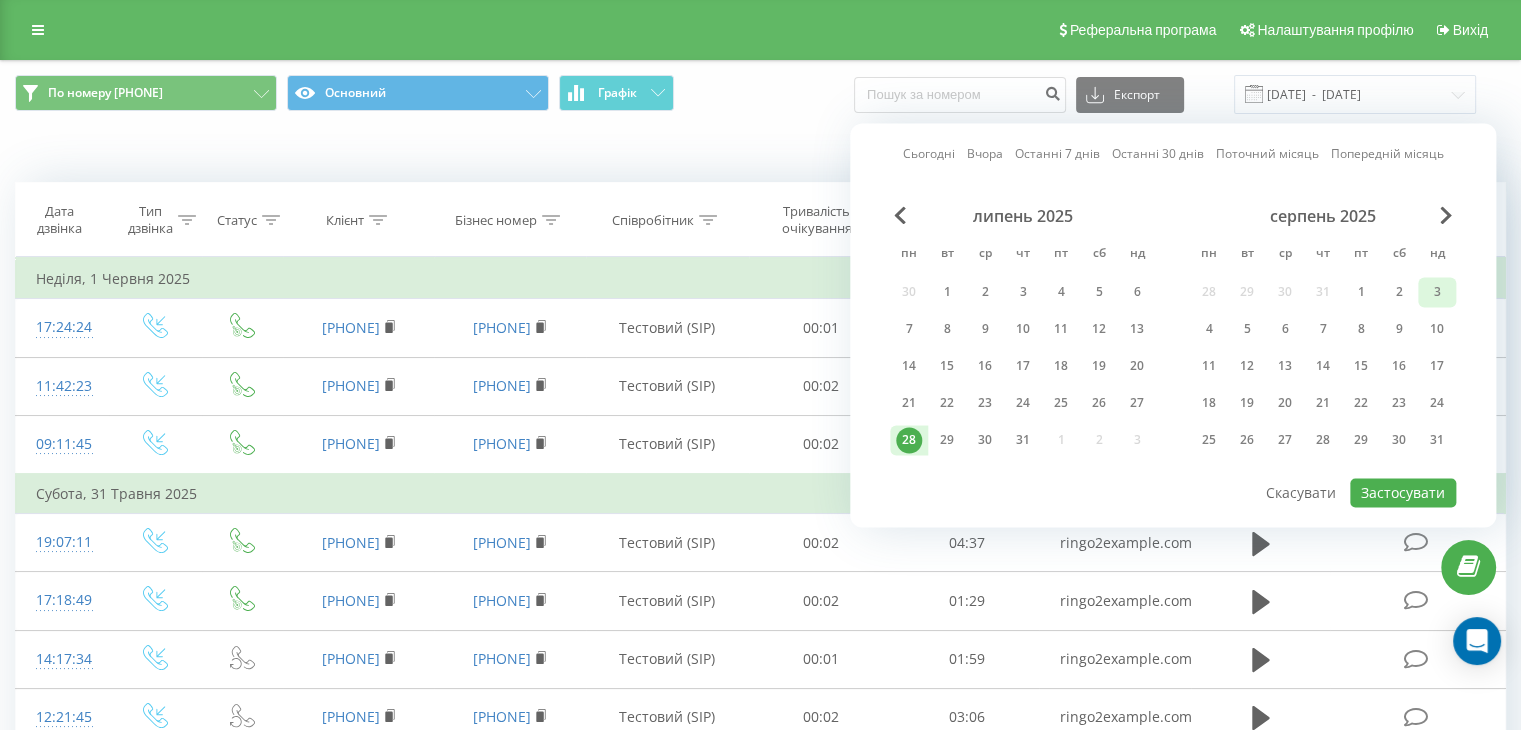 click on "3" at bounding box center [1437, 292] 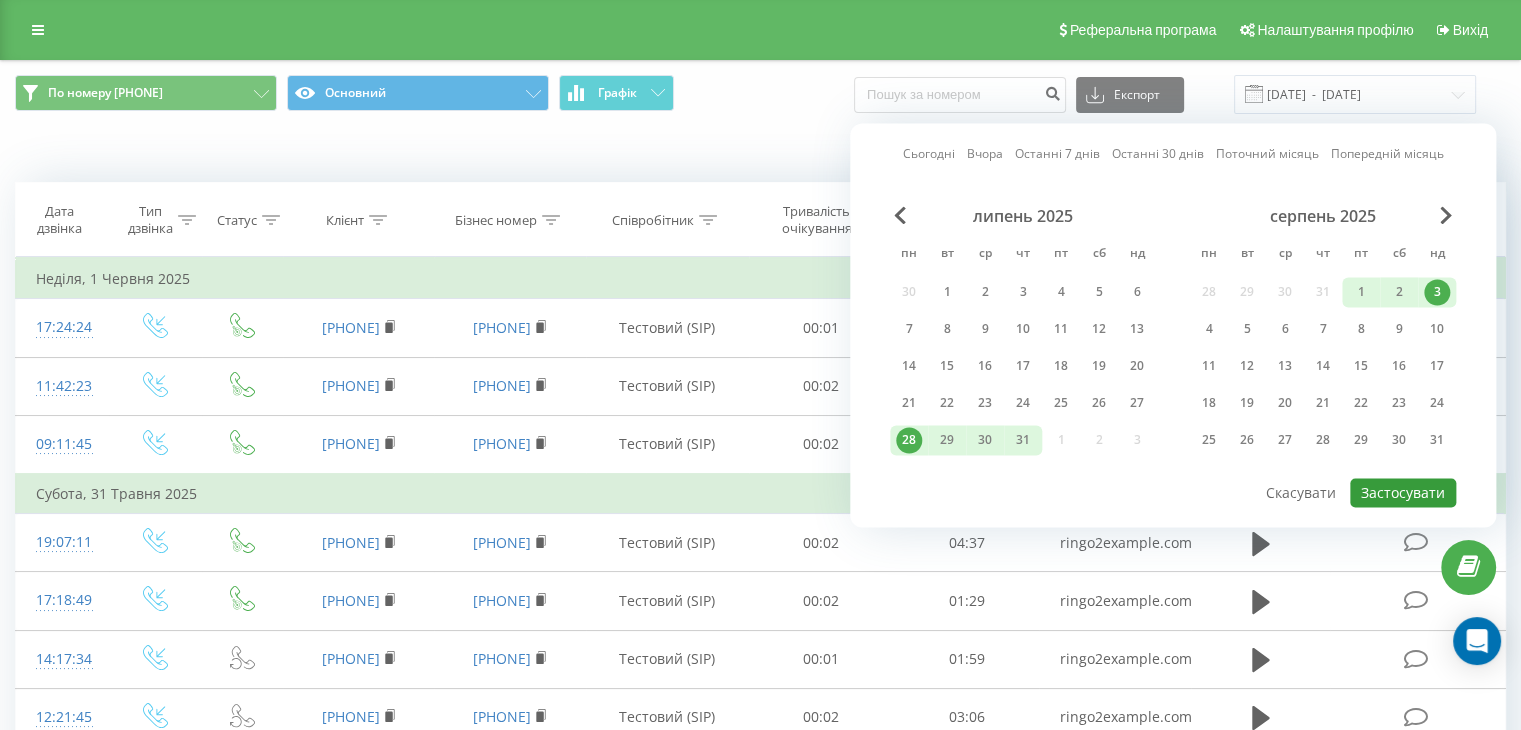 click on "Застосувати" at bounding box center [1403, 492] 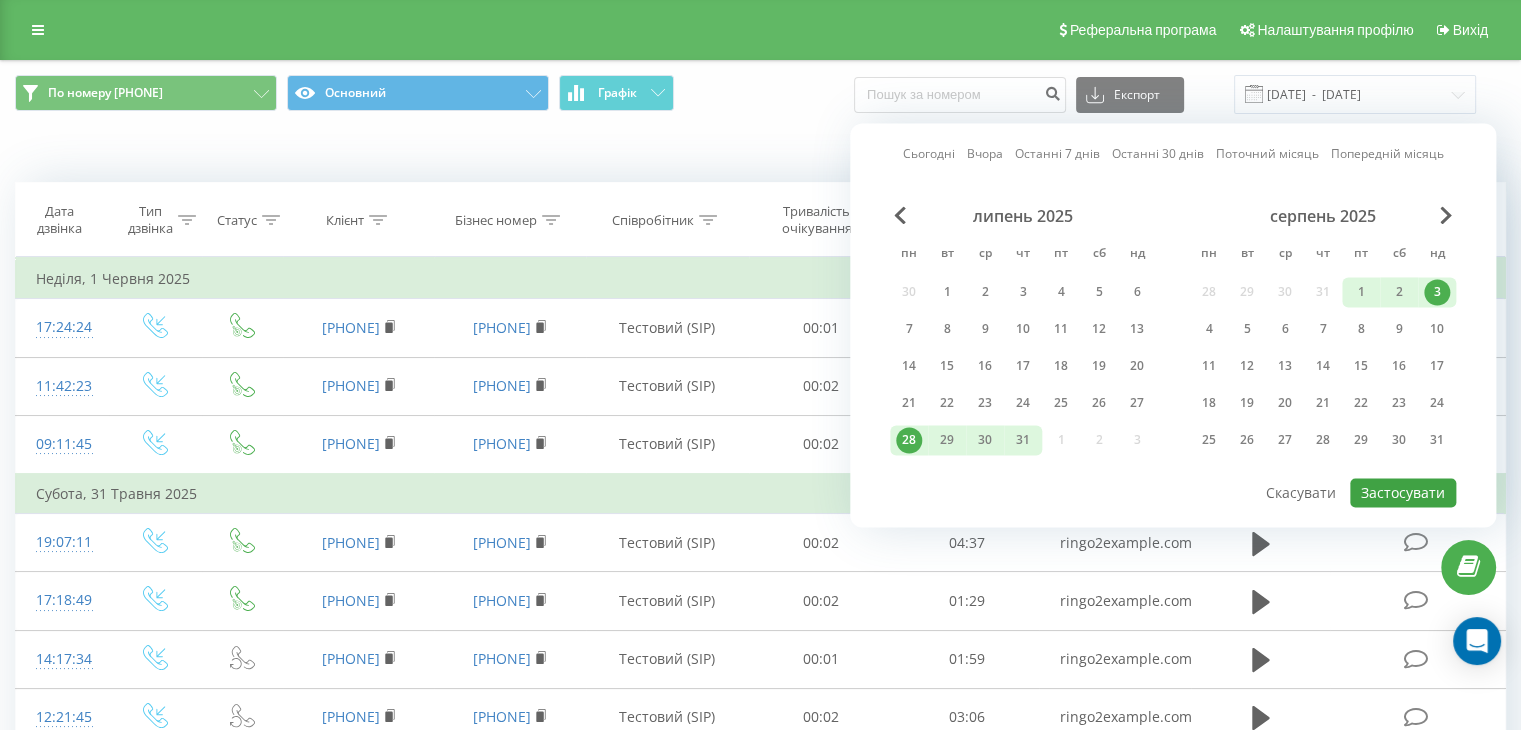 type on "28.07.2025  -  03.08.2025" 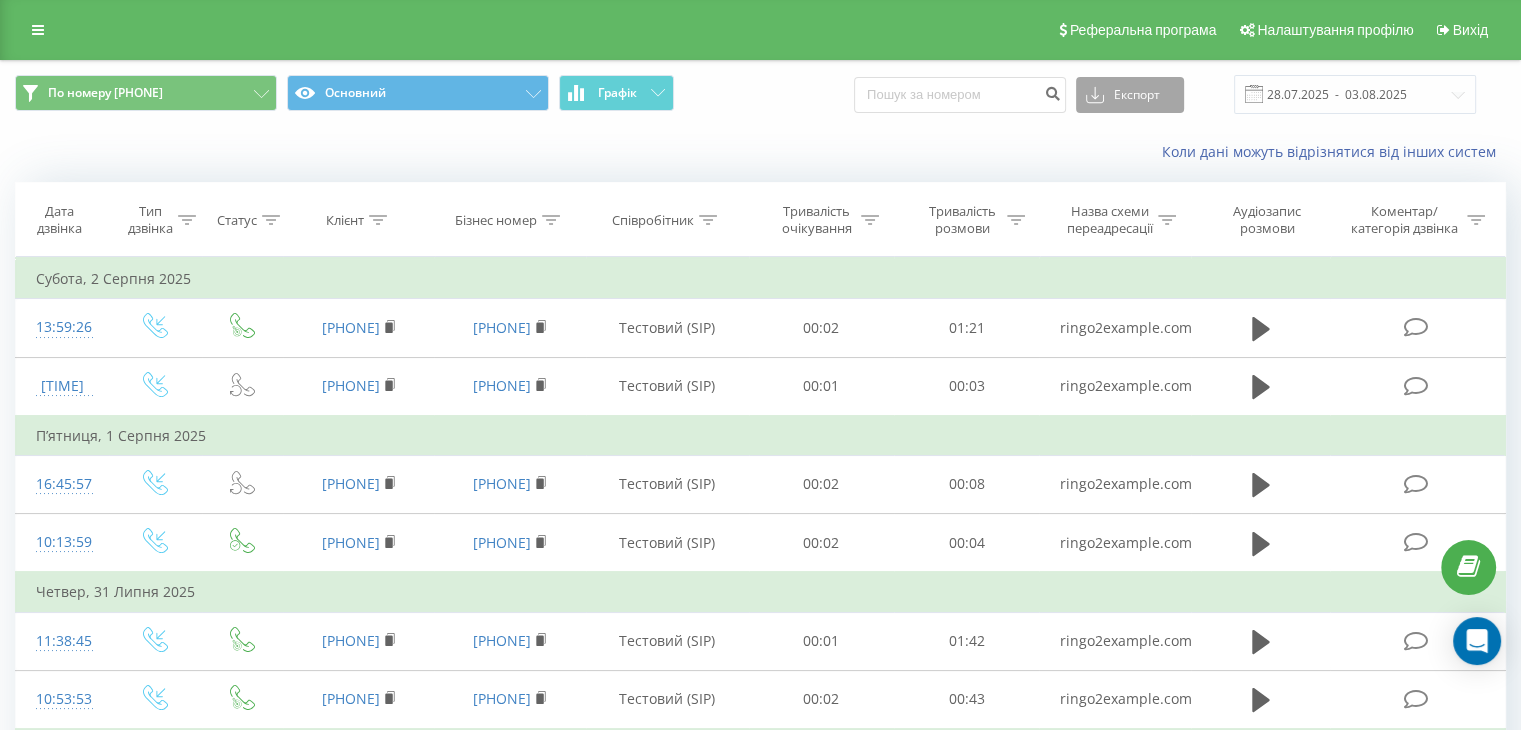 click on "Експорт" at bounding box center [1130, 95] 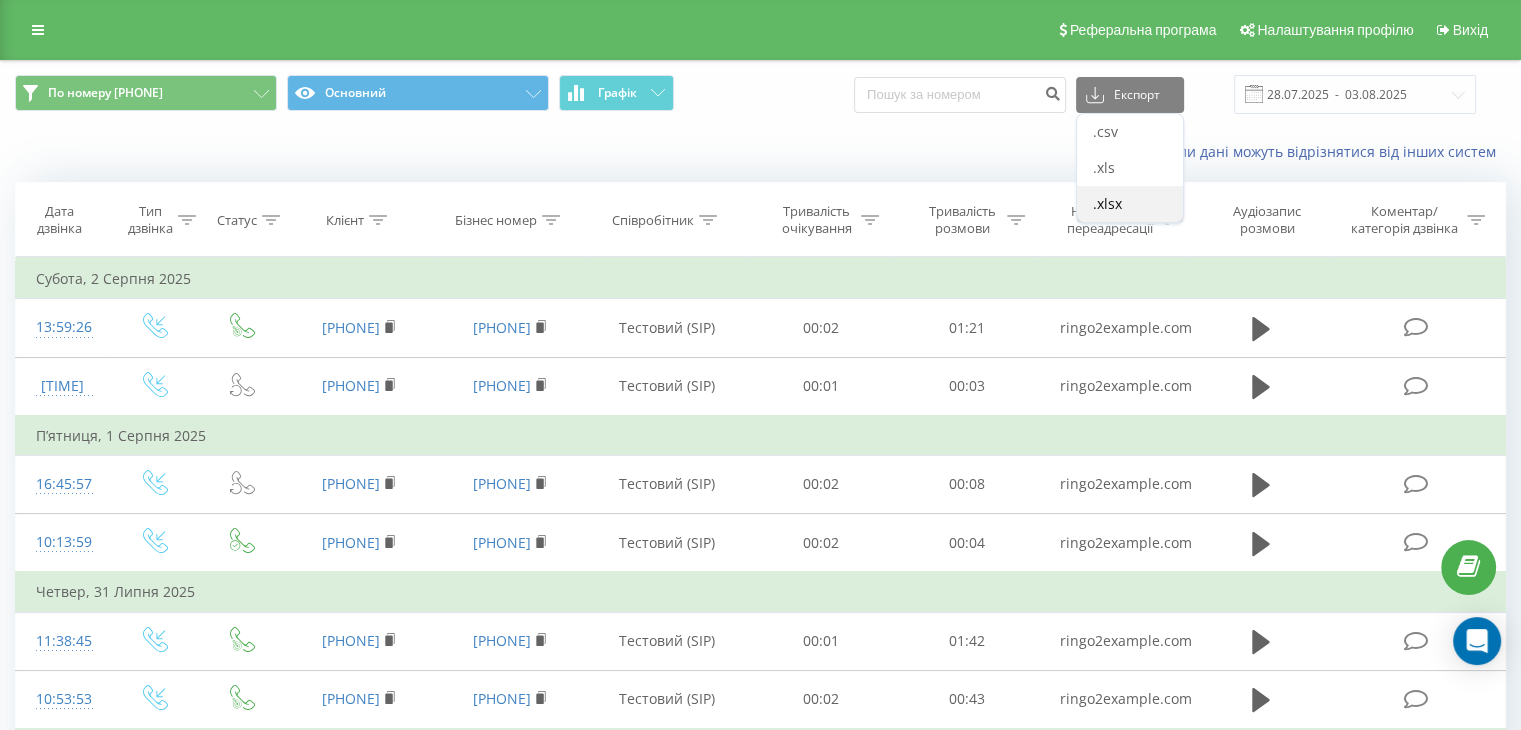 click on ".xlsx" at bounding box center [1107, 203] 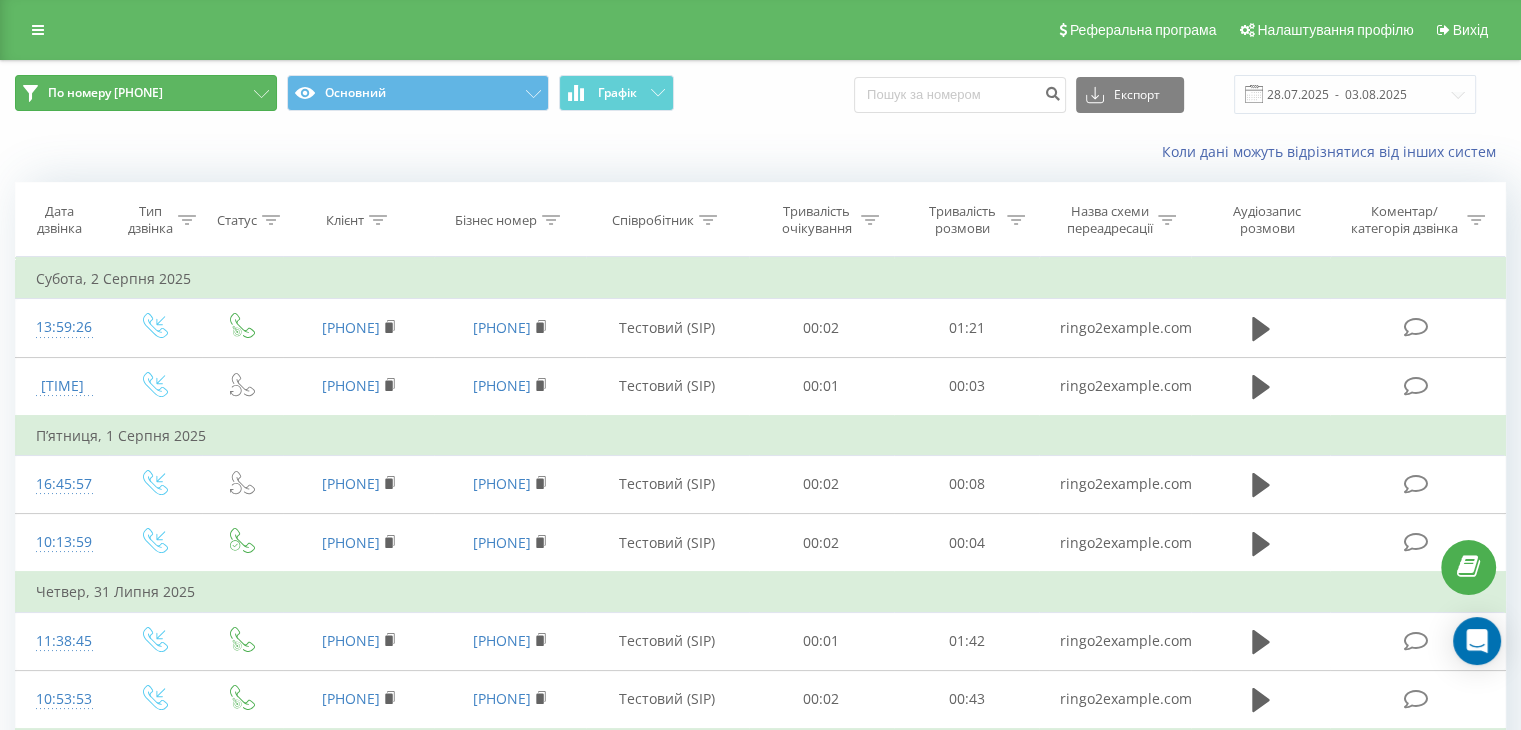 click on "По номеру [PHONE]" at bounding box center [146, 93] 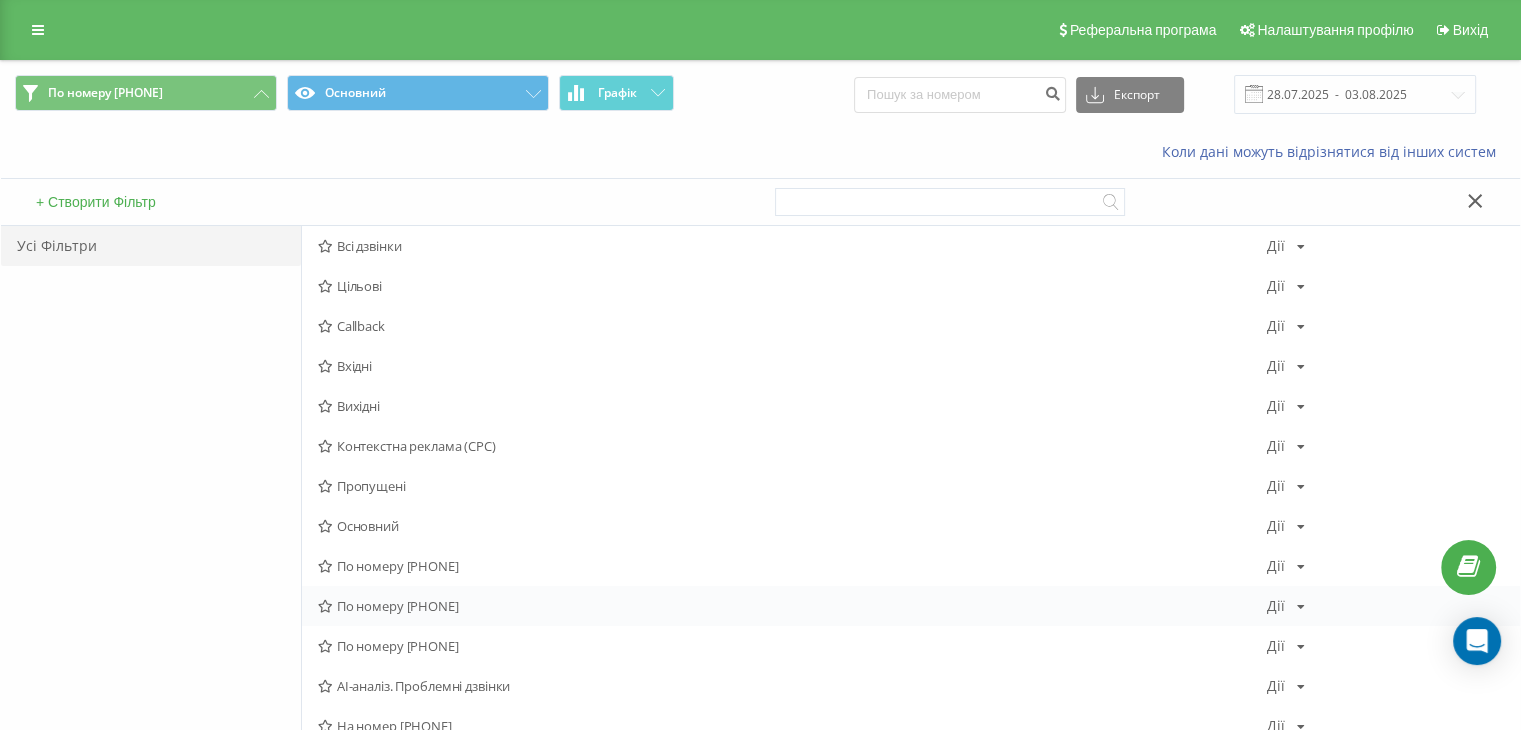 click on "По номеру [PHONE]" at bounding box center (792, 606) 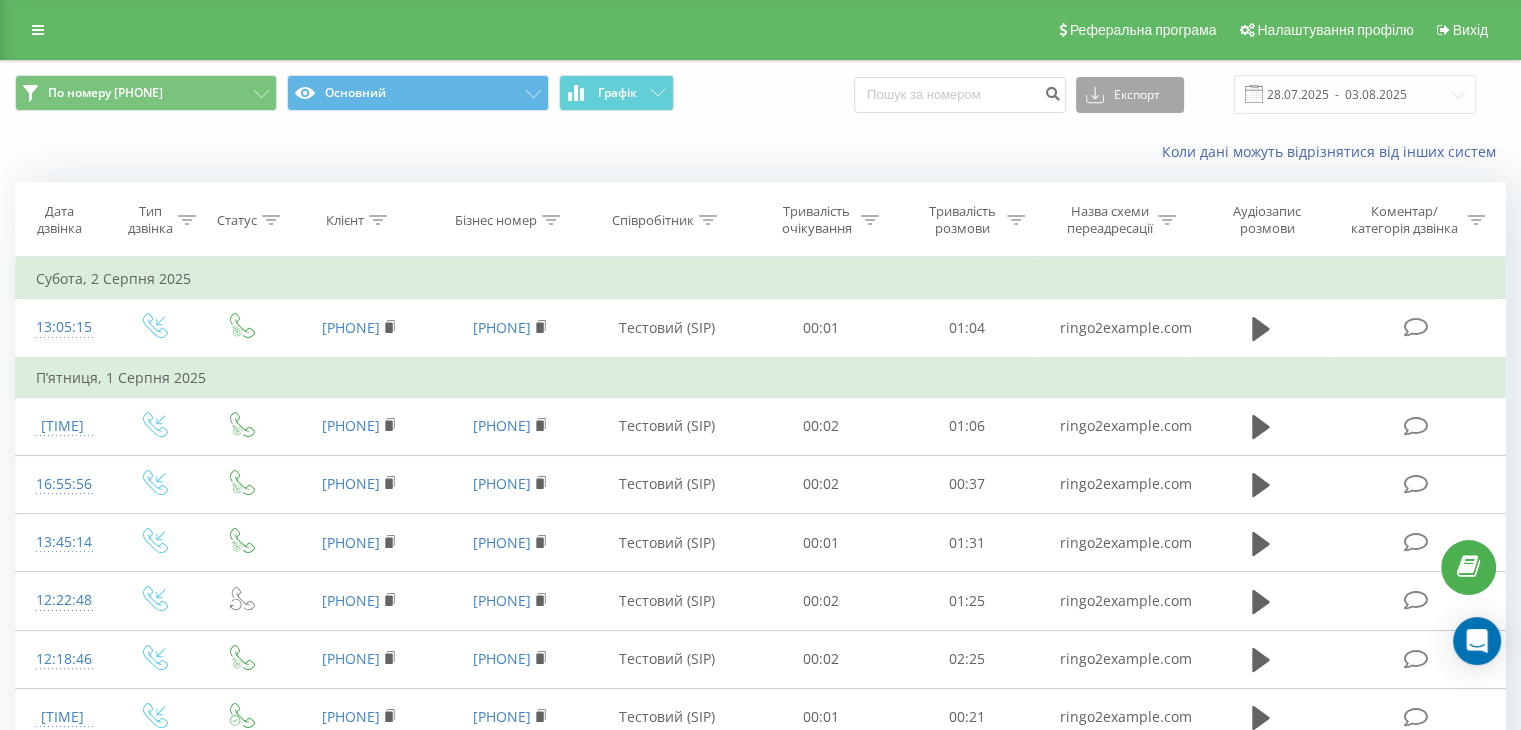 click on "Експорт" at bounding box center [1130, 95] 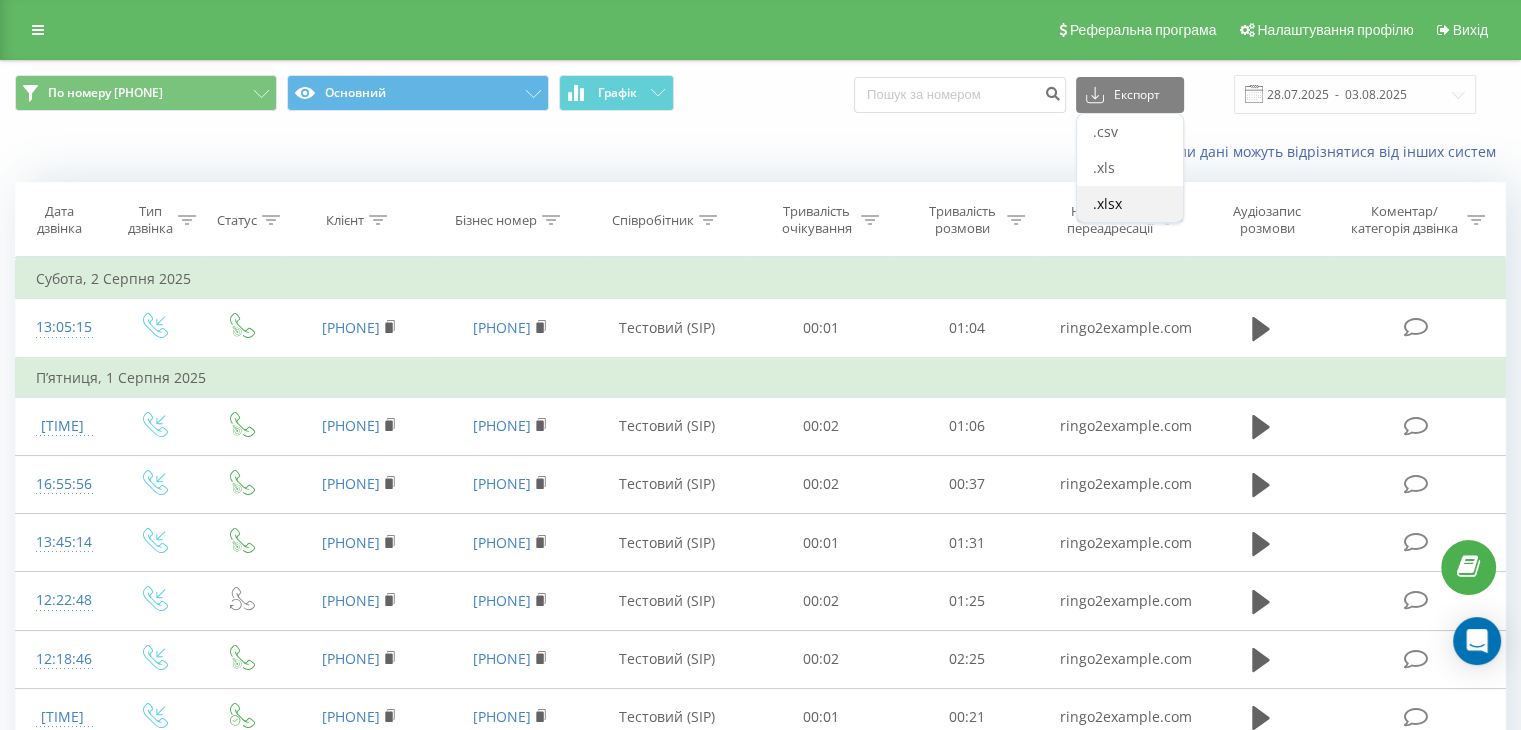 click on ".xlsx" at bounding box center [1130, 204] 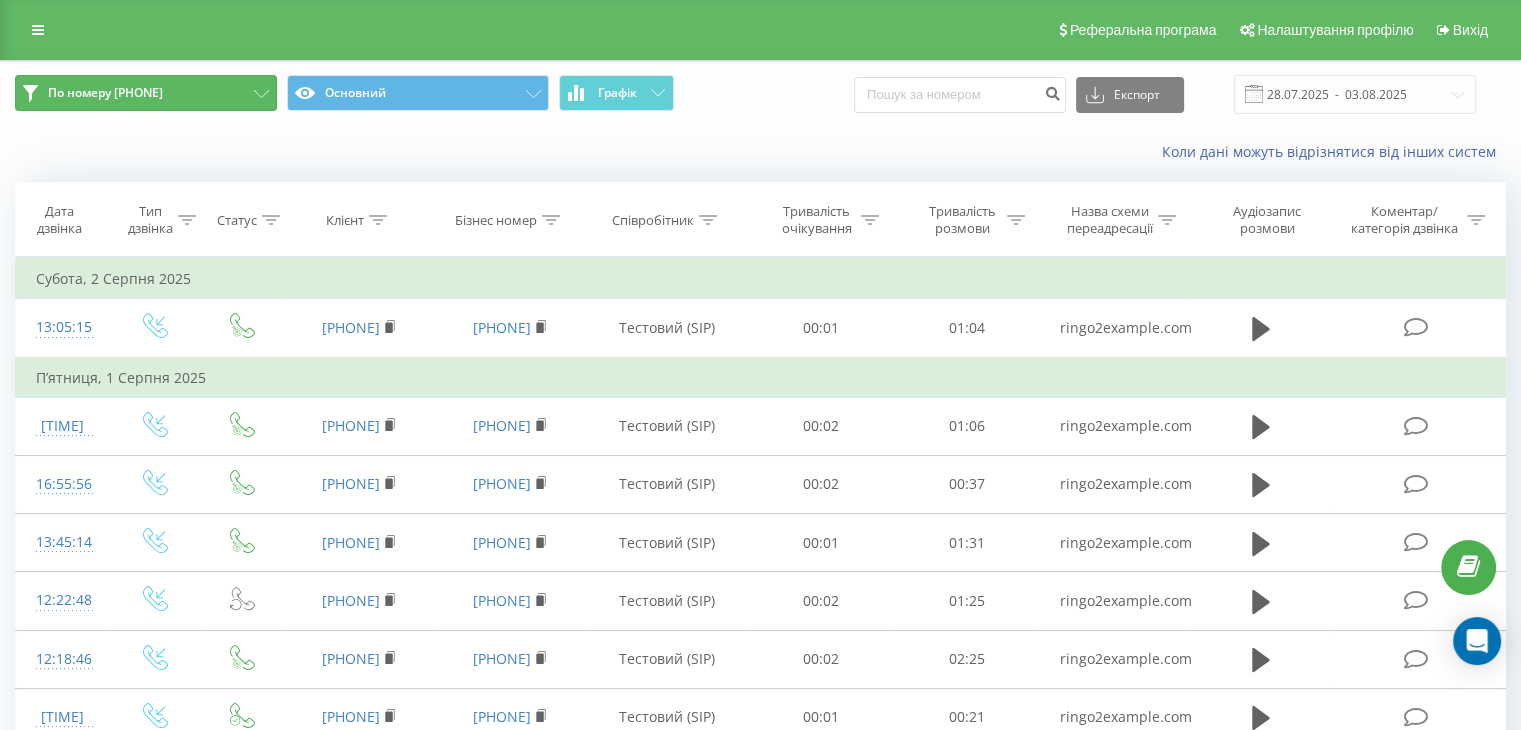 click on "По номеру [PHONE]" at bounding box center (146, 93) 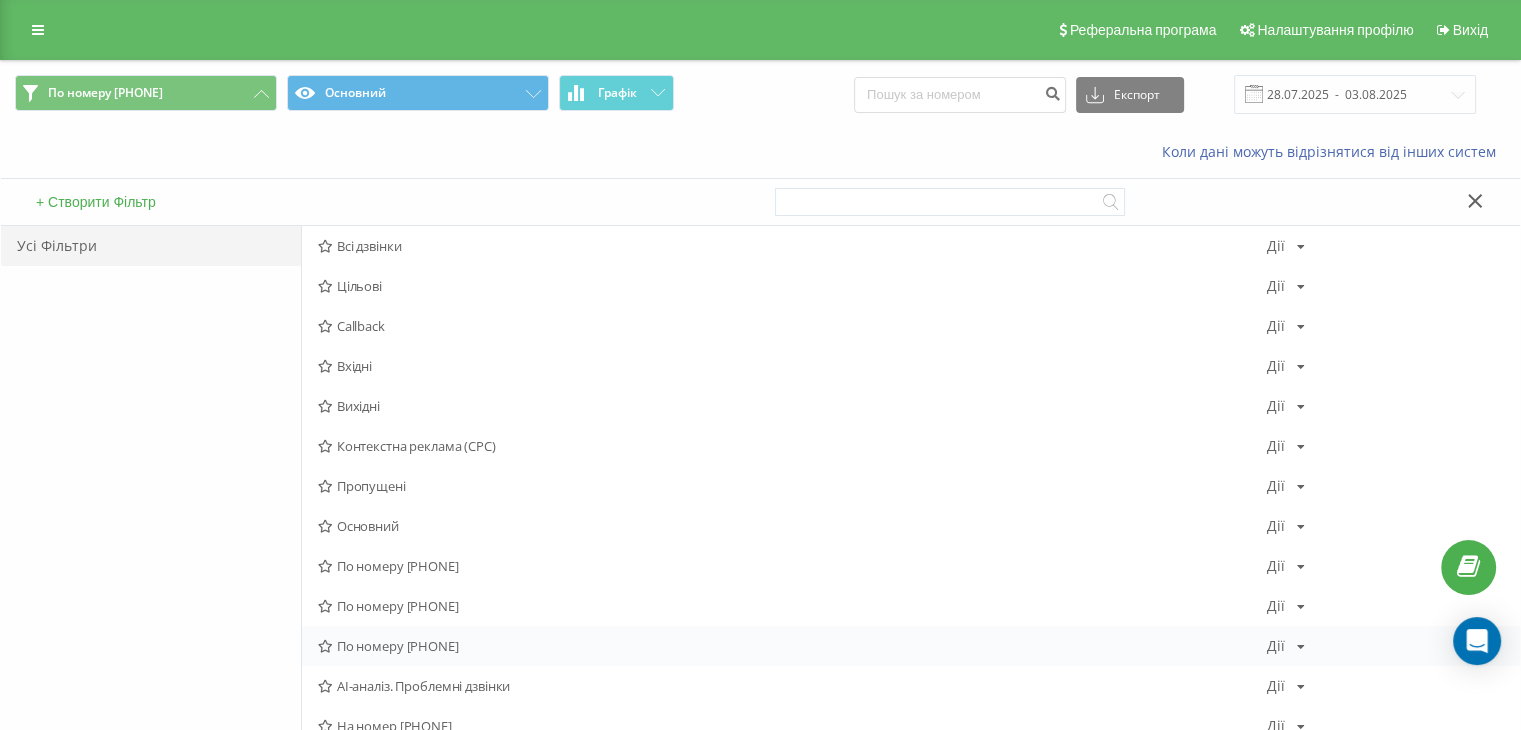 click on "По номеру [PHONE]" at bounding box center [792, 646] 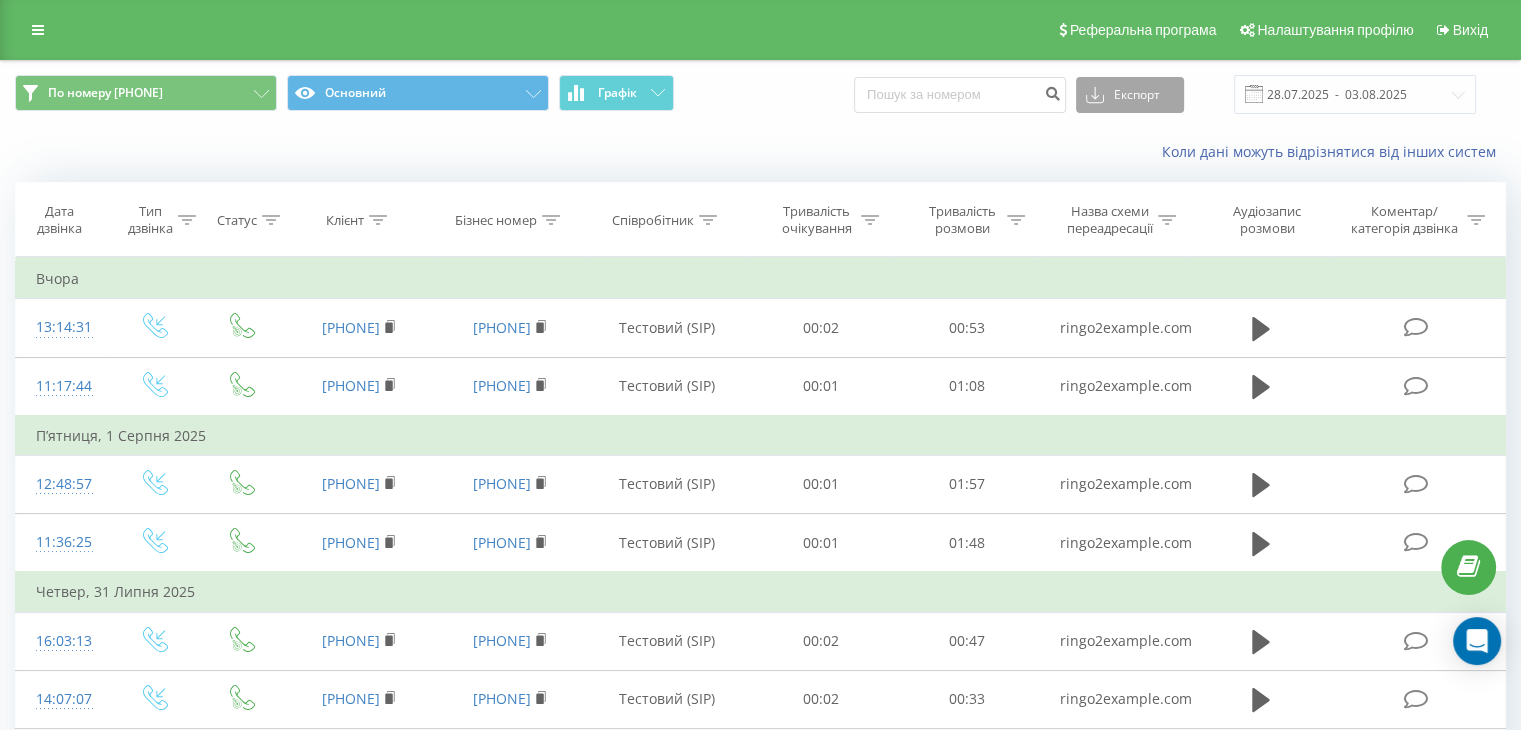 click on "Експорт" at bounding box center (1130, 95) 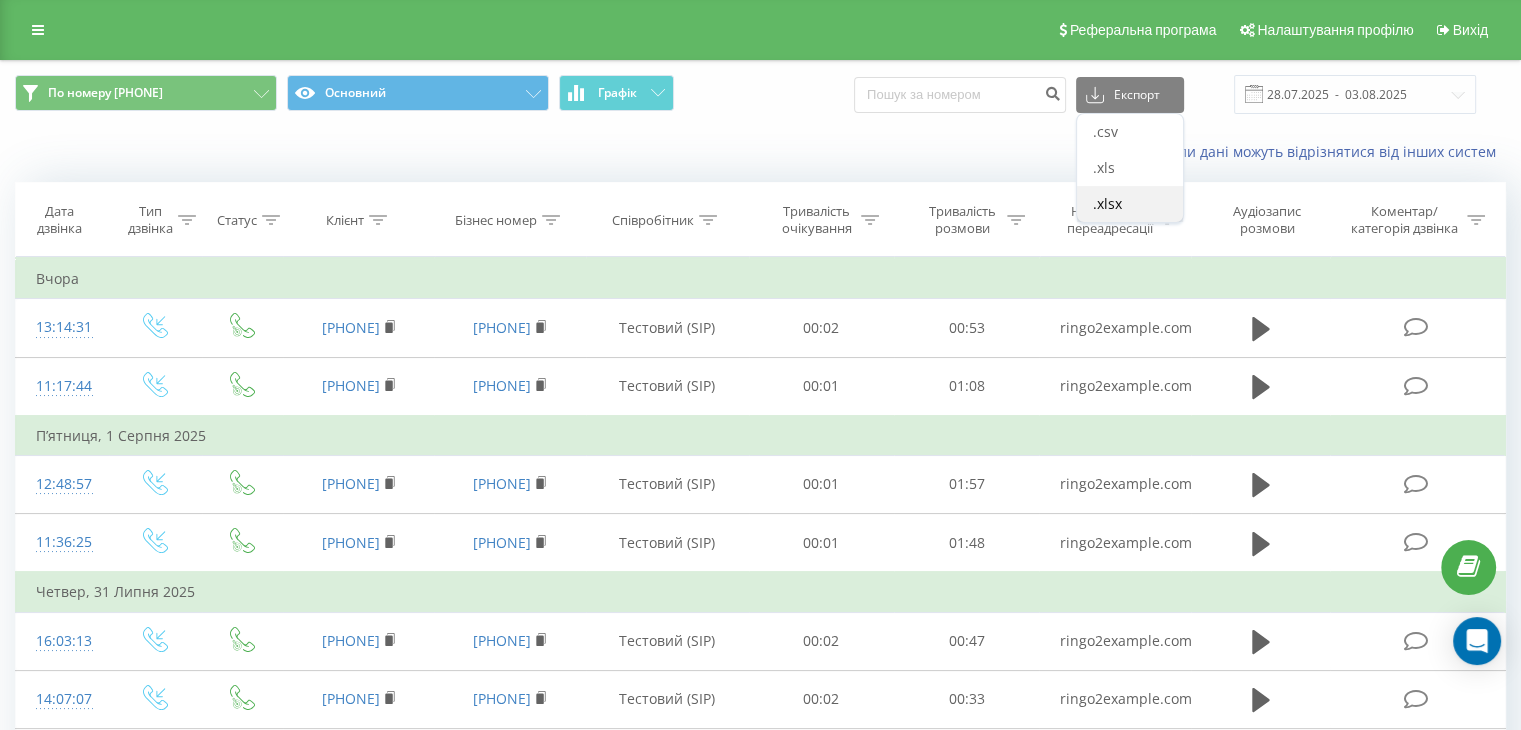 click on ".xlsx" at bounding box center [1130, 204] 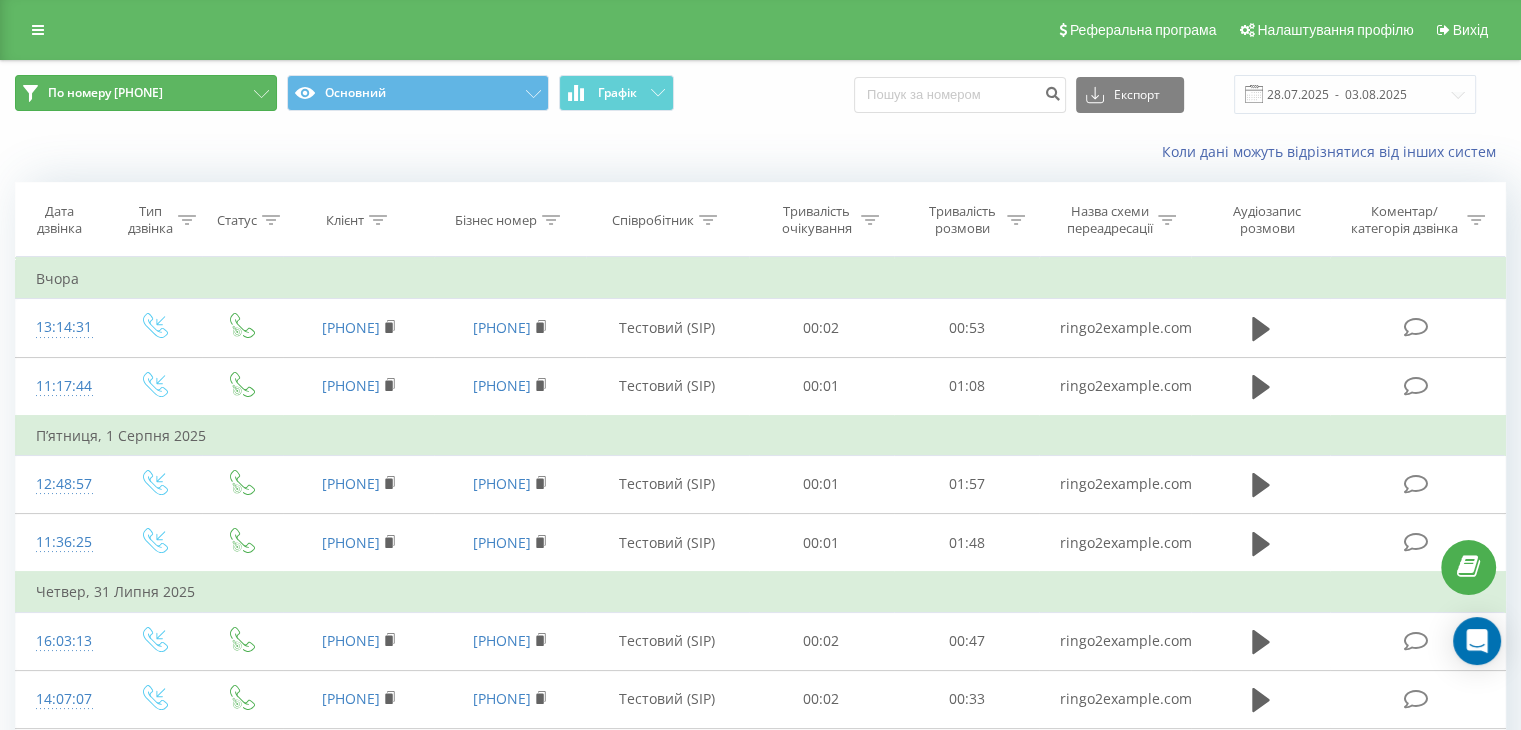 click on "По номеру [PHONE]" at bounding box center (146, 93) 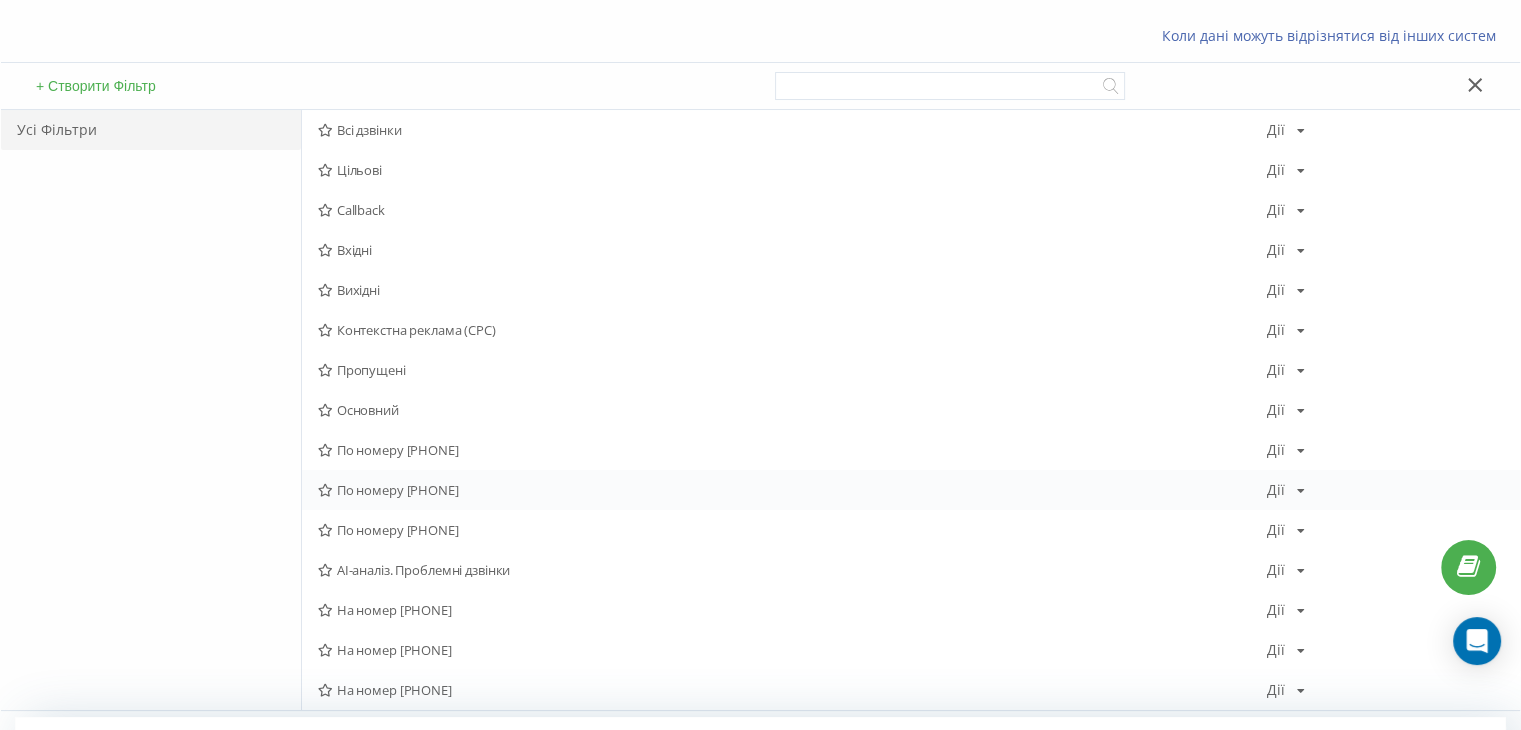 scroll, scrollTop: 122, scrollLeft: 0, axis: vertical 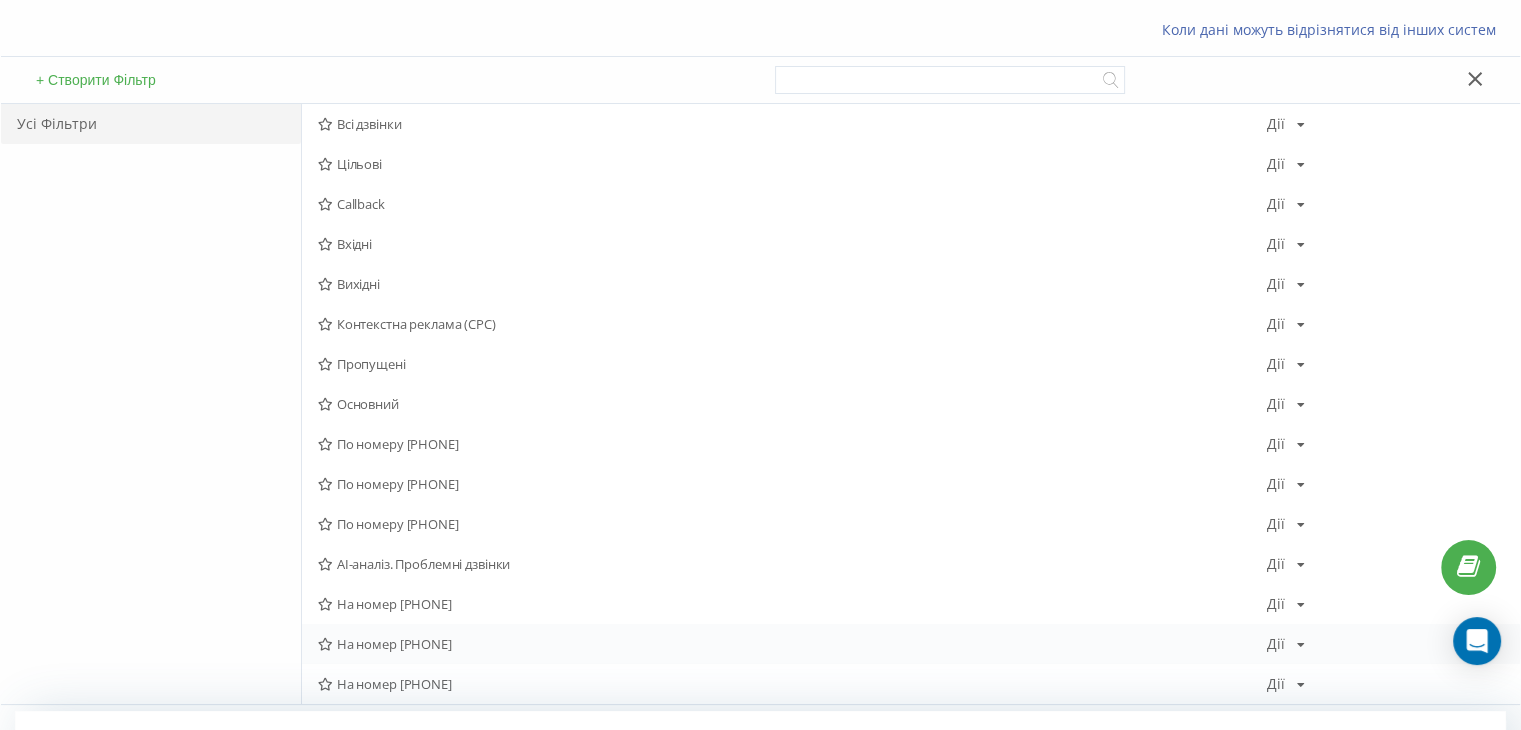 click on "На номер [PHONE]" at bounding box center [792, 644] 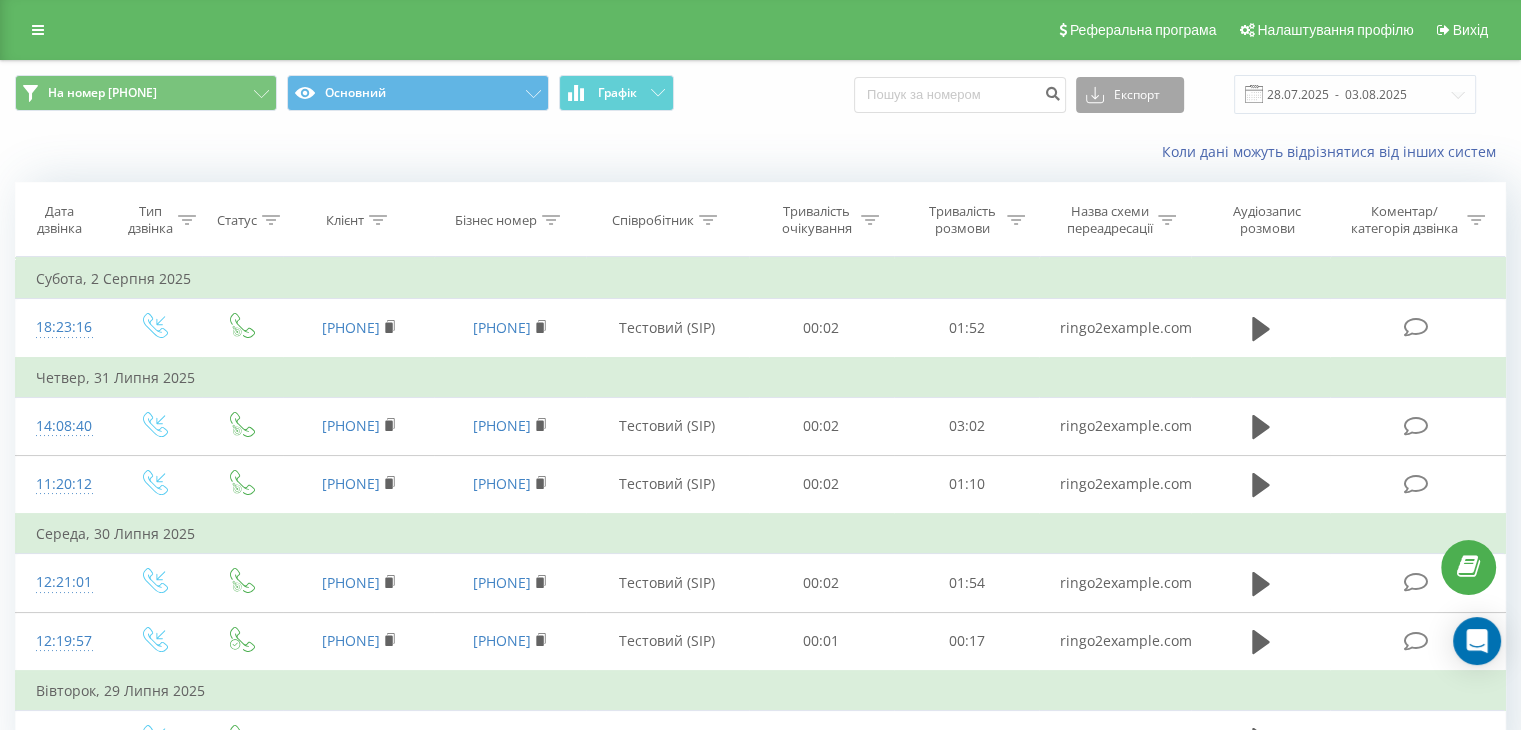click on "Експорт" at bounding box center (1130, 95) 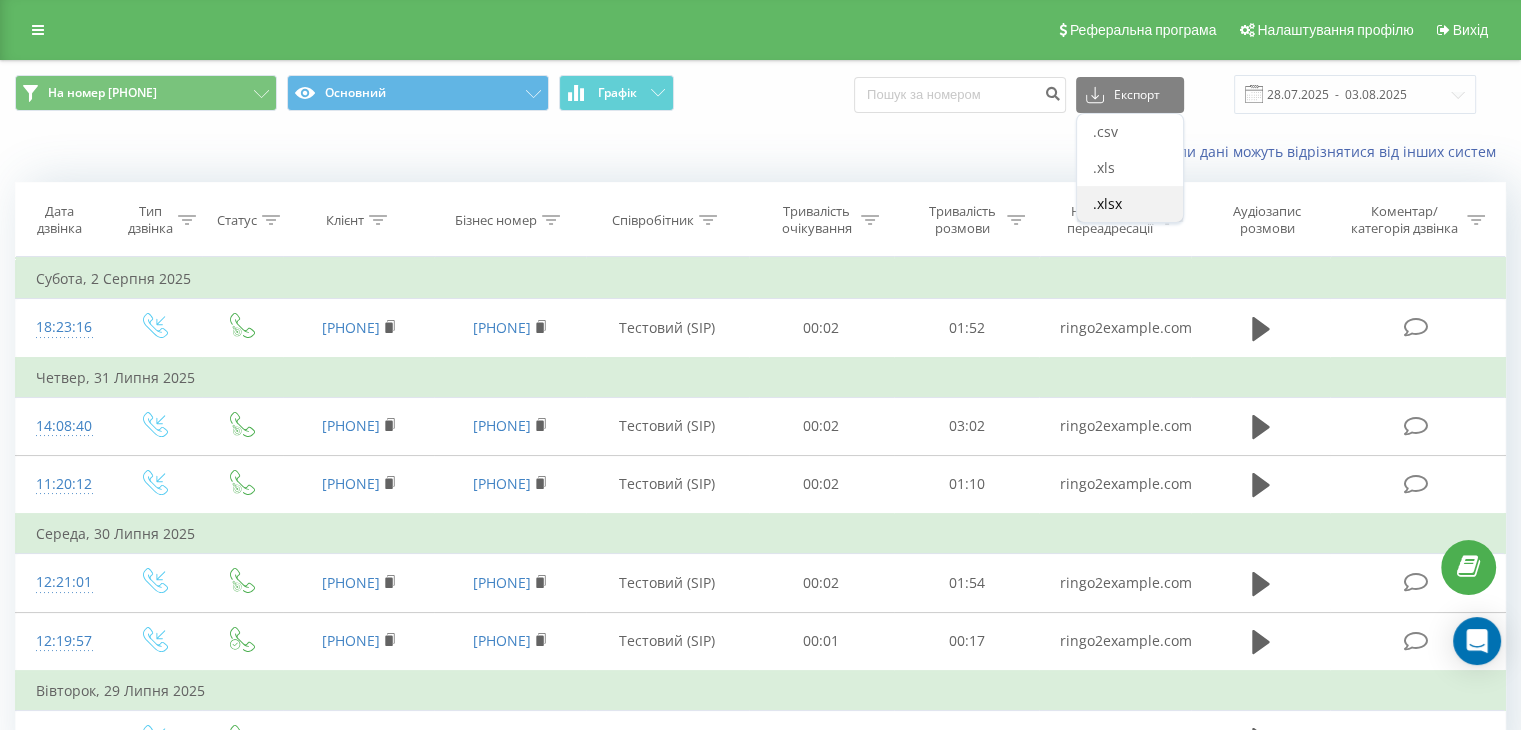 click on ".xlsx" at bounding box center (1130, 204) 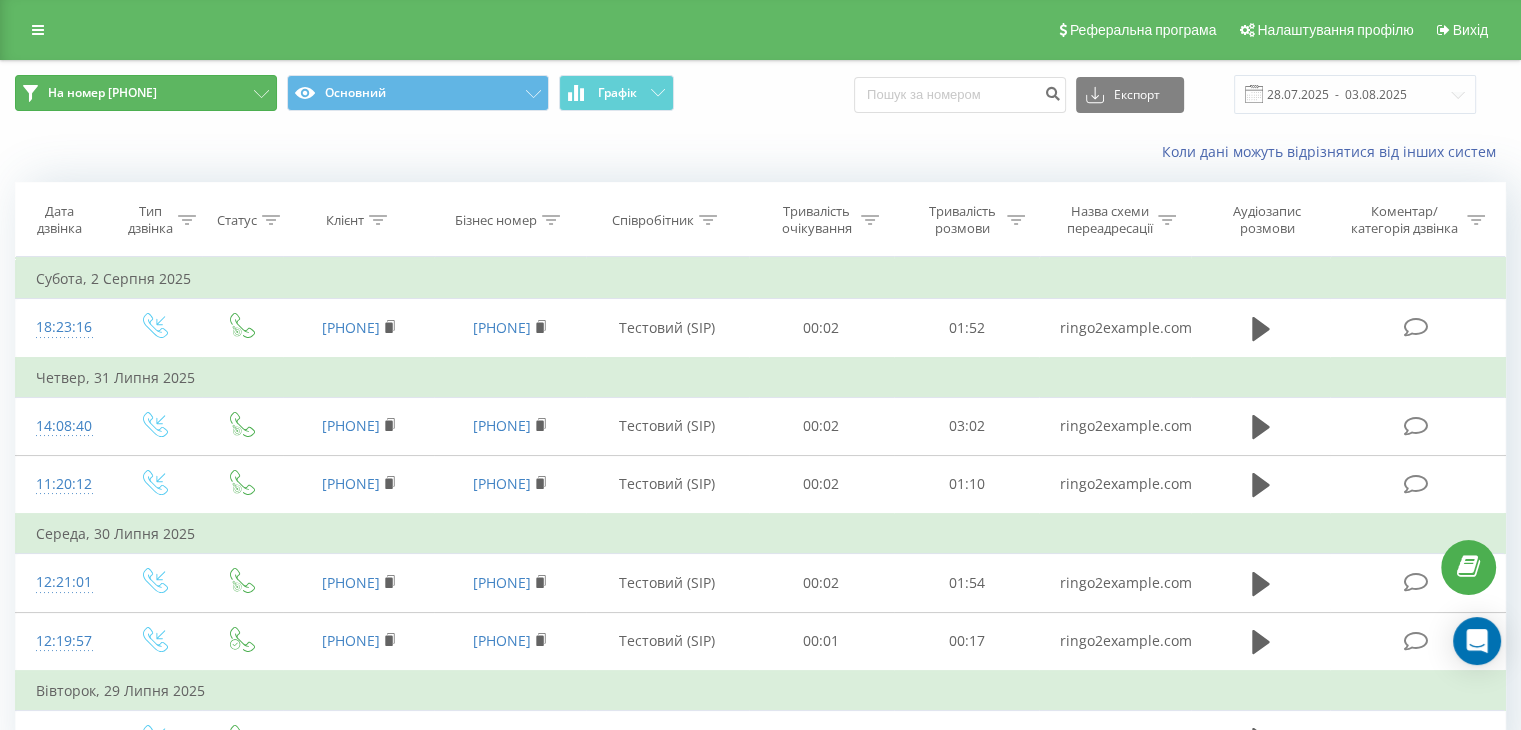 click on "На номер [PHONE]" at bounding box center [146, 93] 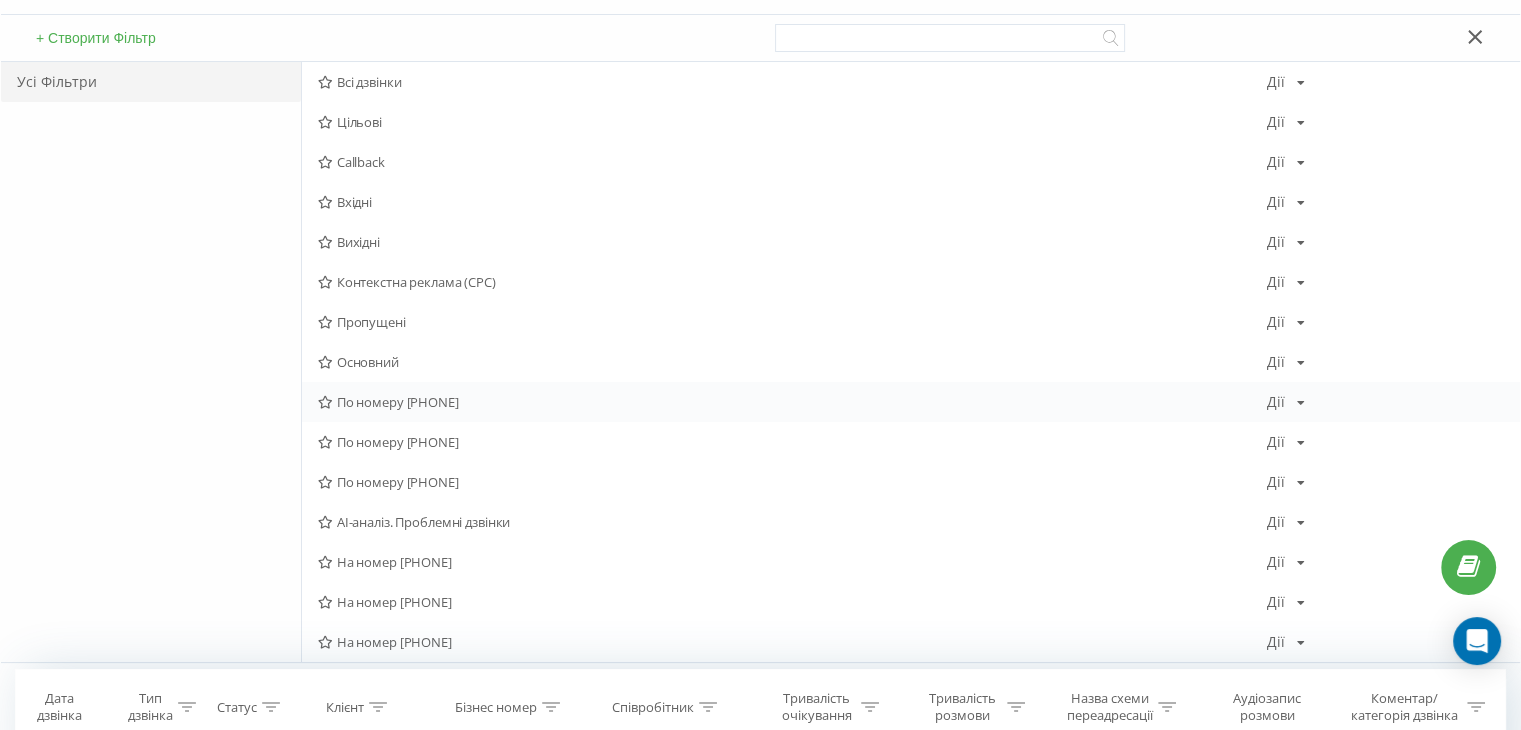 scroll, scrollTop: 166, scrollLeft: 0, axis: vertical 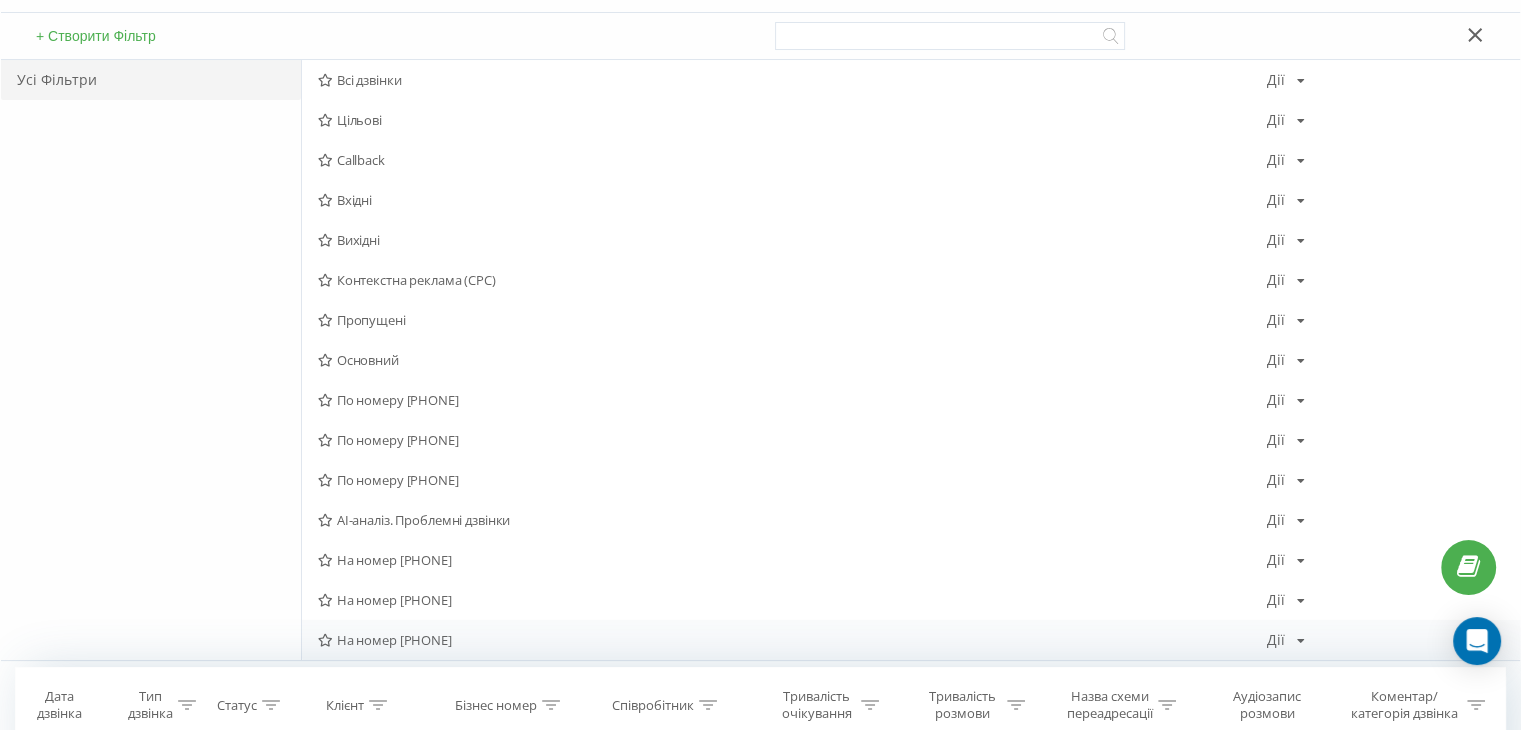 click on "На номер [PHONE]" at bounding box center (792, 640) 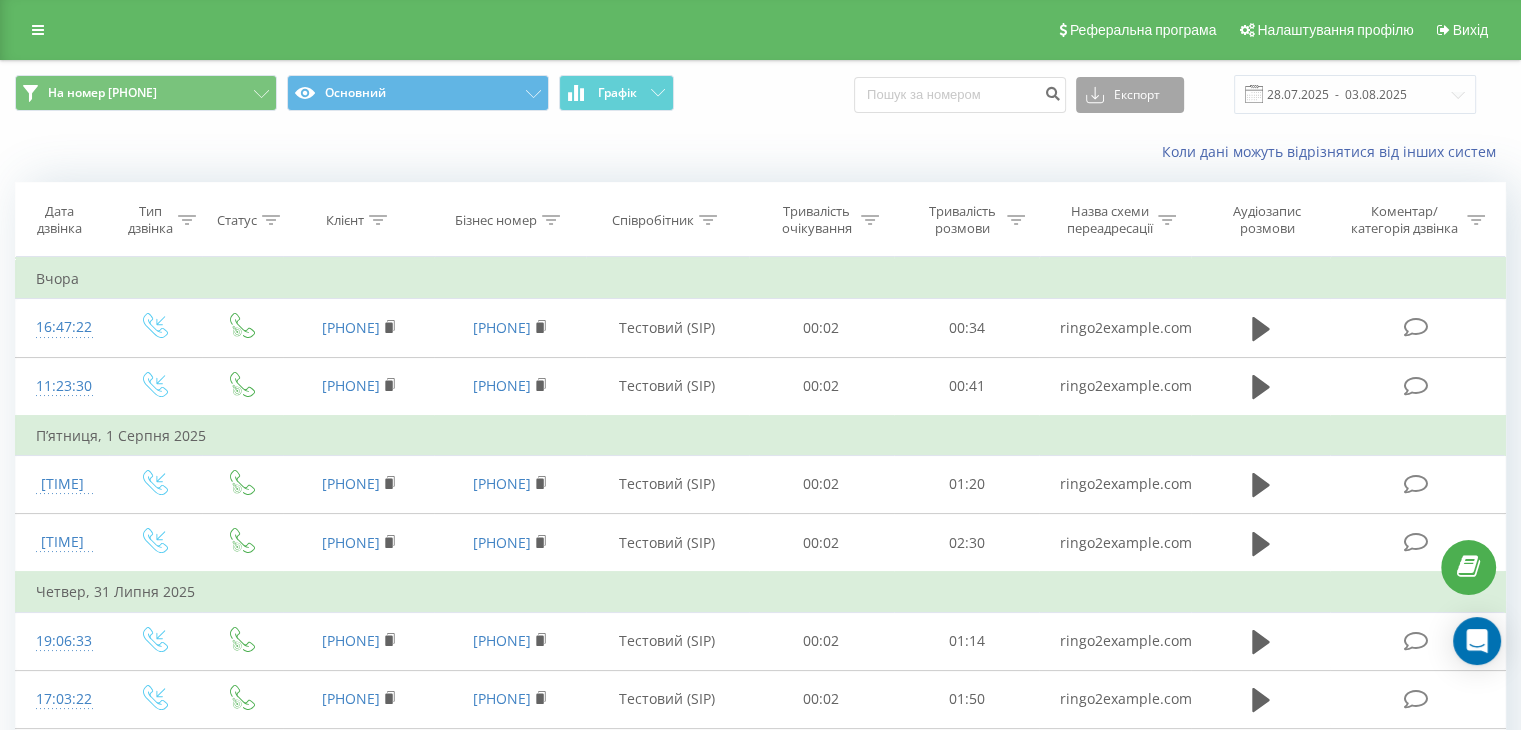 click on "Експорт" at bounding box center [1130, 95] 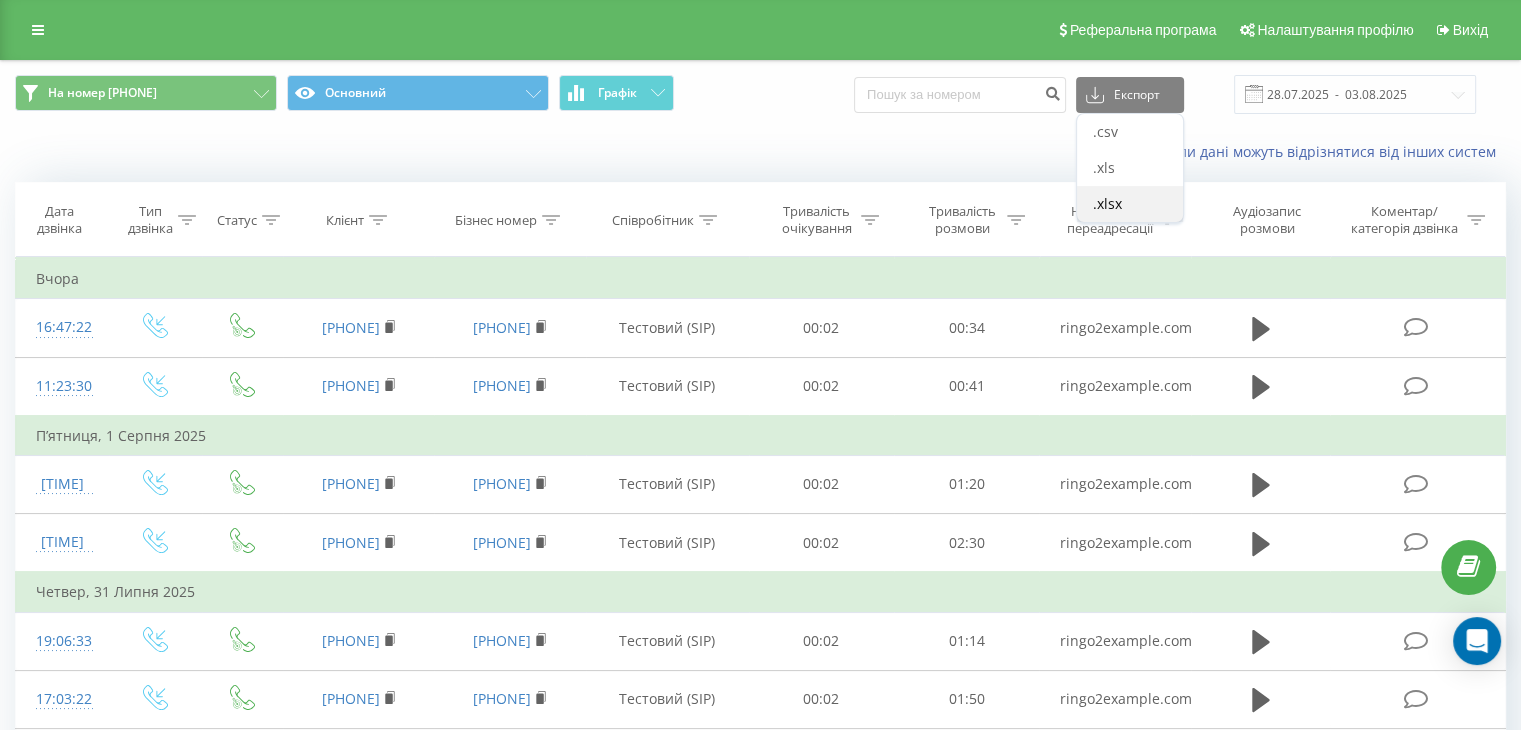 click on ".xlsx" at bounding box center [1107, 203] 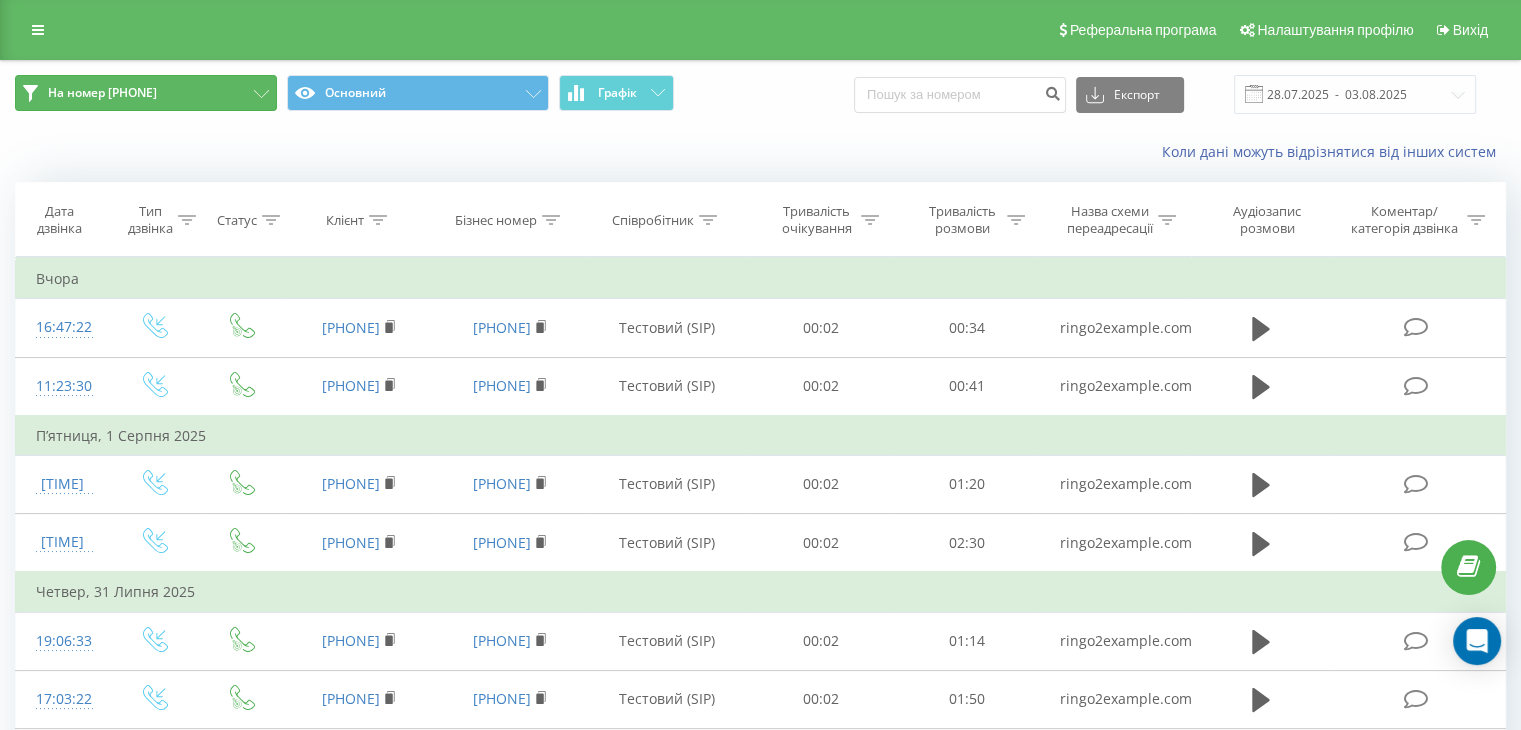 click on "На номер [PHONE]" at bounding box center (146, 93) 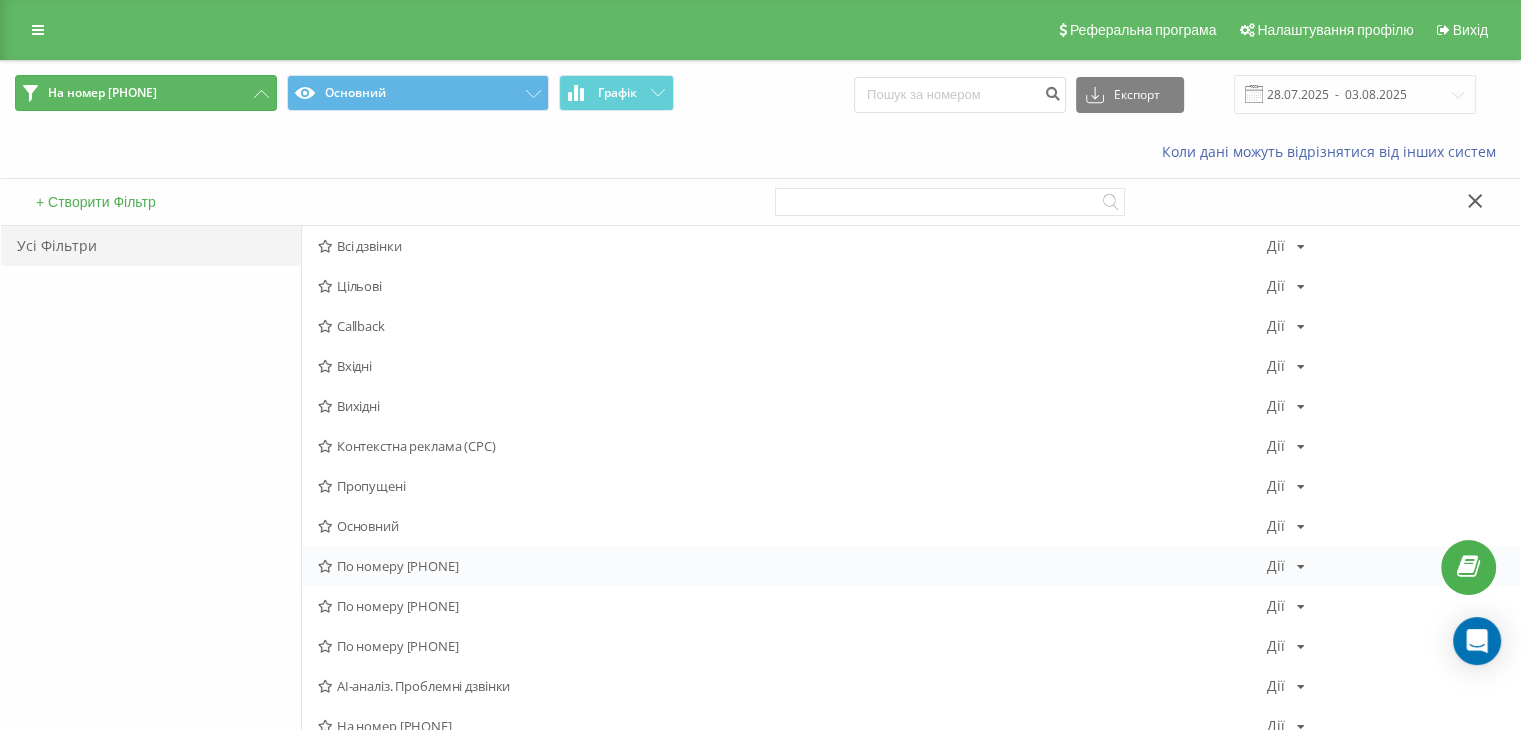 scroll, scrollTop: 148, scrollLeft: 0, axis: vertical 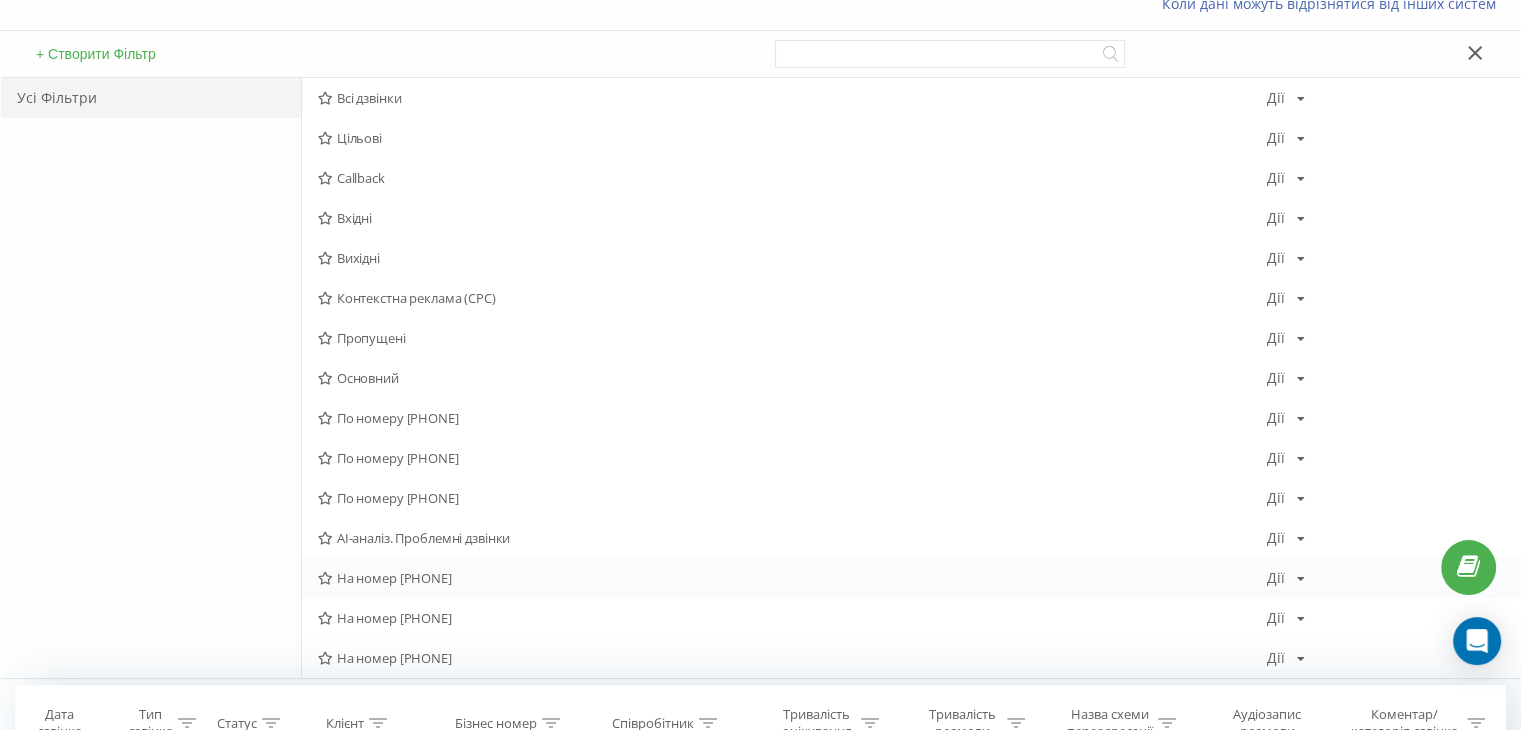 click on "На номер [PHONE]" at bounding box center (792, 578) 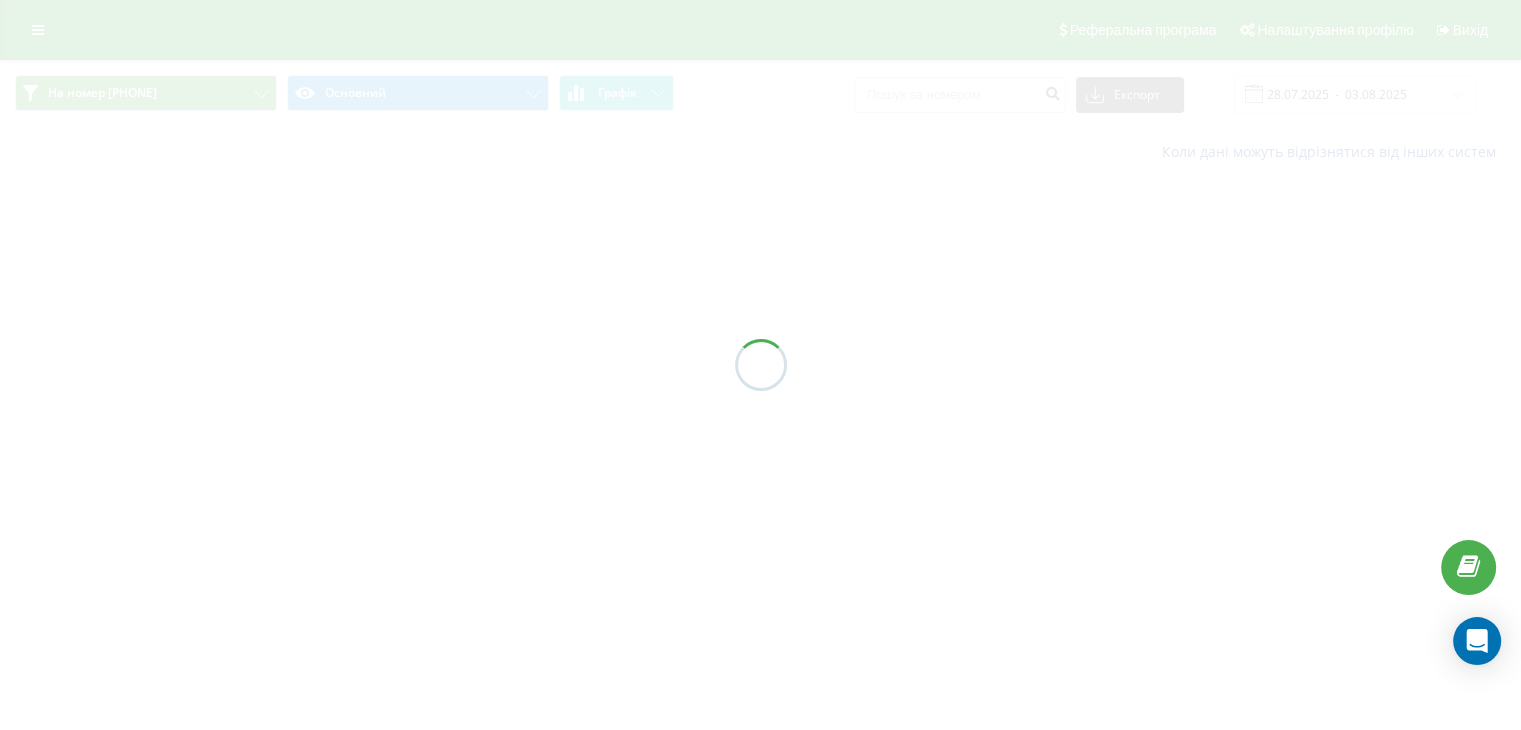 scroll, scrollTop: 0, scrollLeft: 0, axis: both 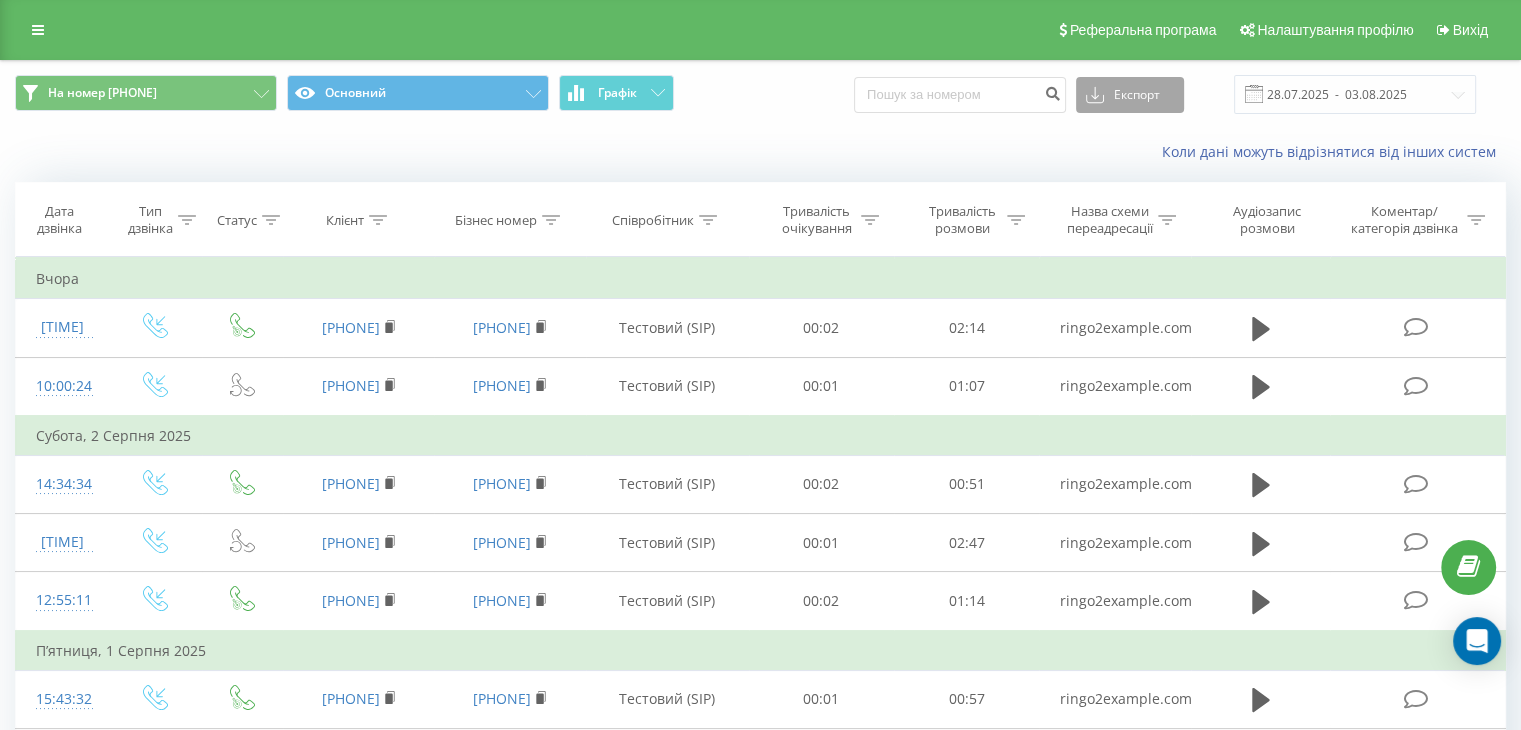 click on "Експорт" at bounding box center (1130, 95) 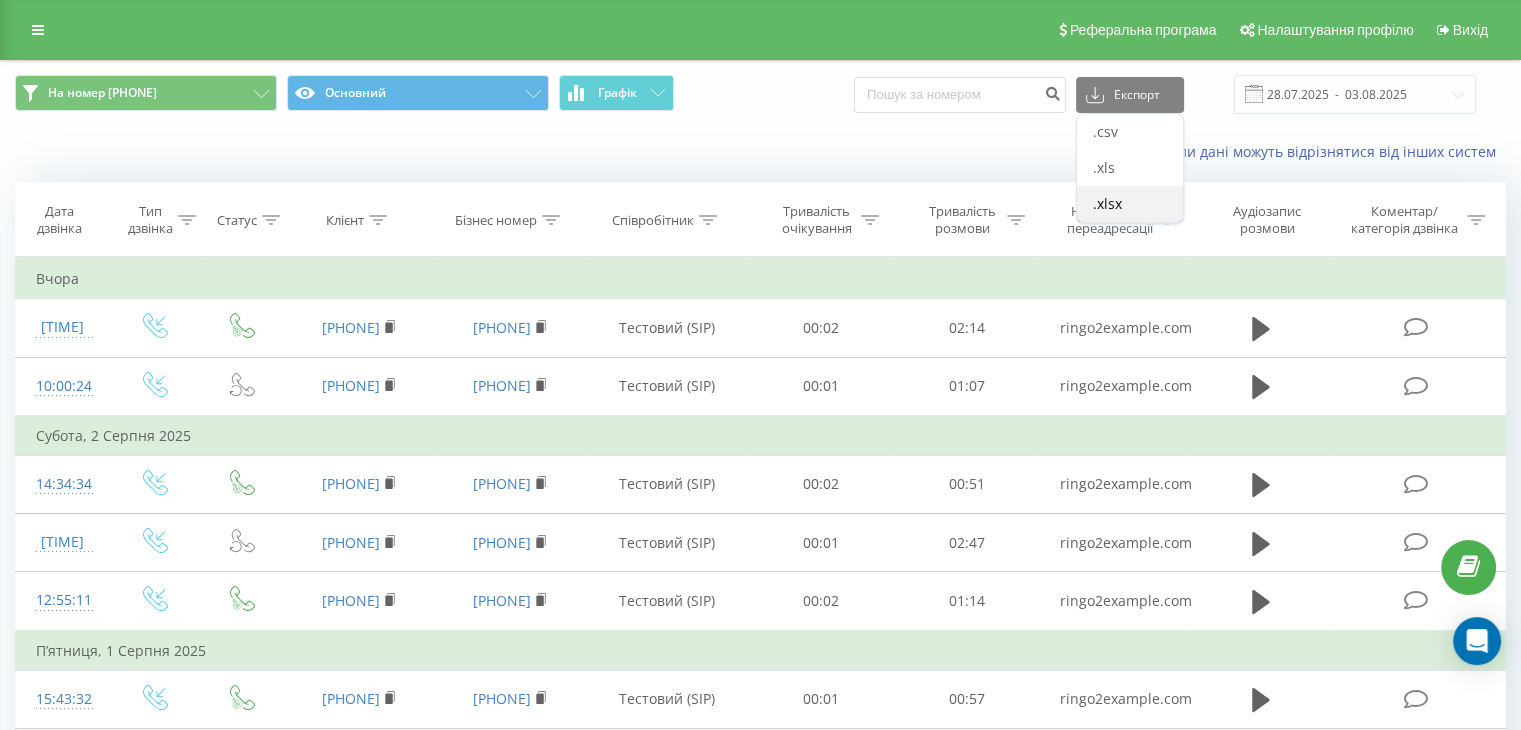 click on ".xlsx" at bounding box center [1130, 204] 